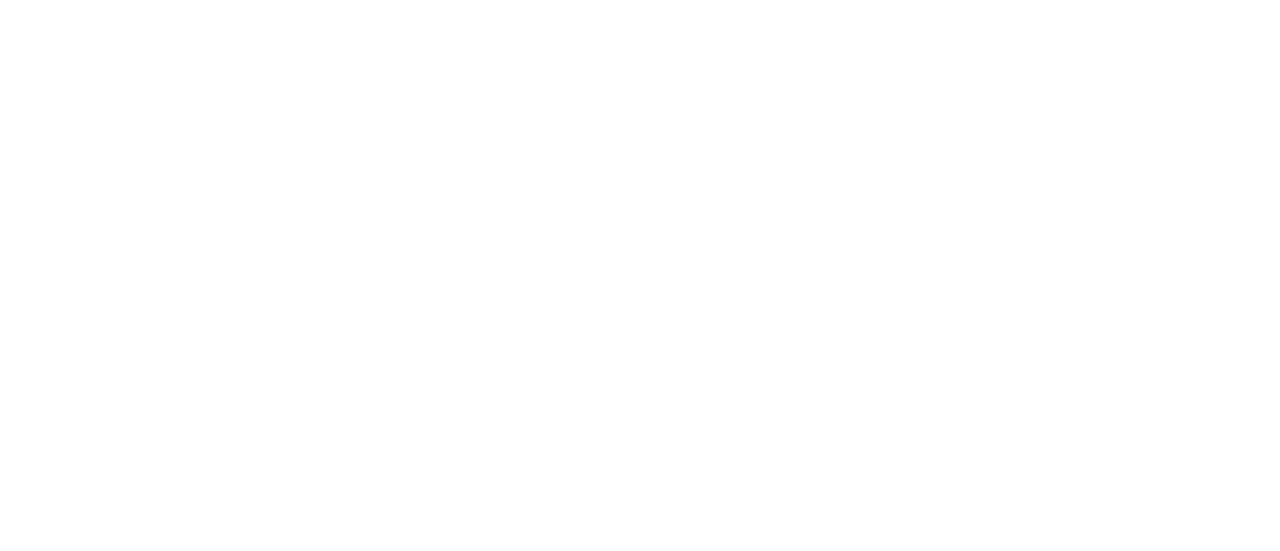 scroll, scrollTop: 0, scrollLeft: 0, axis: both 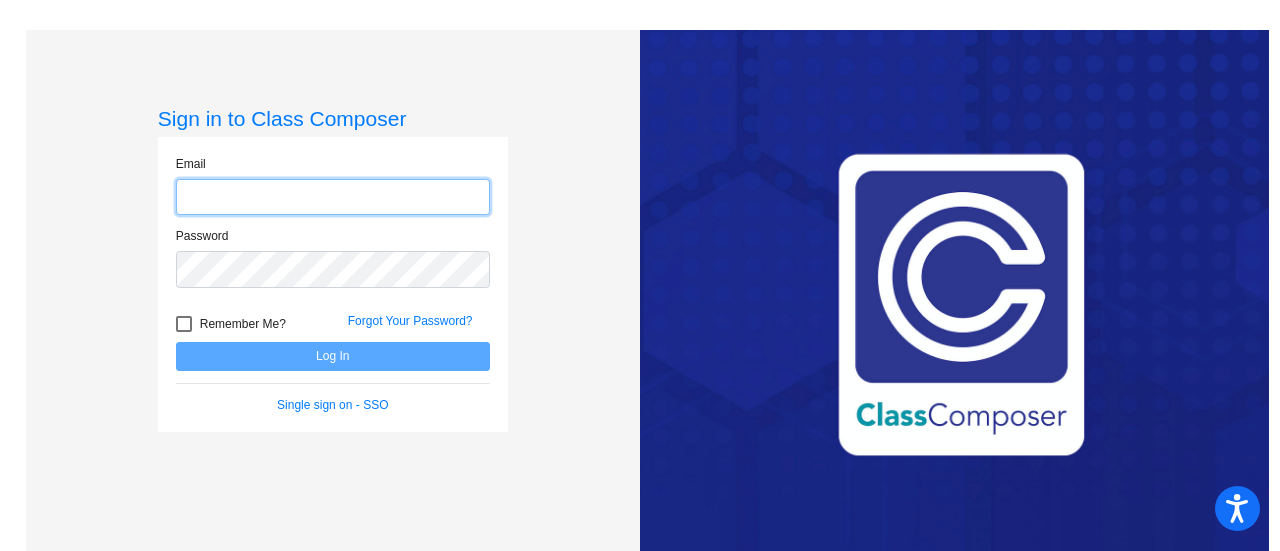 type on "jwilson@weatherfordisd.com" 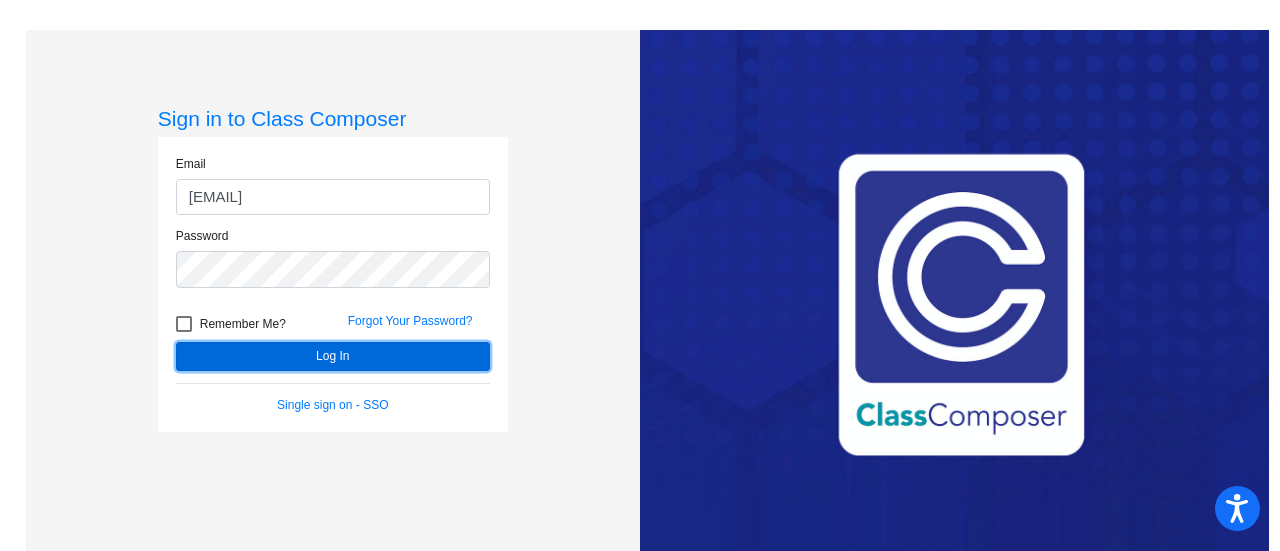 click on "Log In" 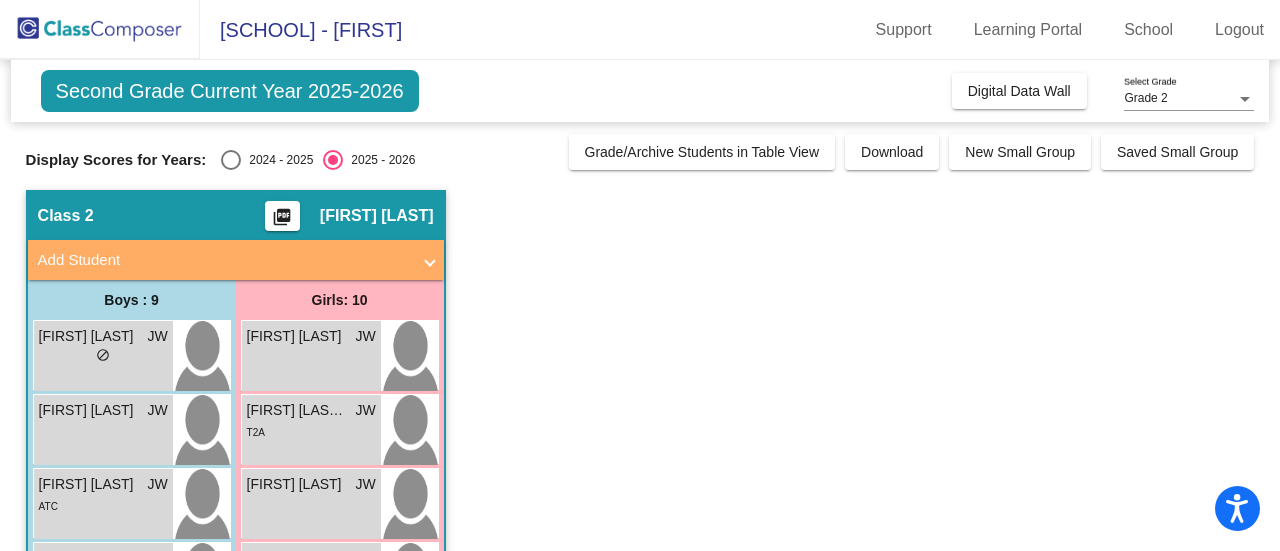 click on "Class 2    picture_as_pdf Julie Wilson  Add Student  First Name Last Name Student Id  (Recommended)   Boy   Girl   Non Binary Add Close  Boys : 9  Bauer Pierce JW lock do_not_disturb_alt Braxon O'Neil JW lock do_not_disturb_alt Fynnegan Pilkington JW lock do_not_disturb_alt ATC Godrick Flotte JW lock do_not_disturb_alt EXT T2B Greyson Glazner JW lock do_not_disturb_alt T2A Huxley Andrews JW lock do_not_disturb_alt IEP Joshua Rich JW lock do_not_disturb_alt ATC Logan Johns JW lock do_not_disturb_alt GT Mason Perez JW lock do_not_disturb_alt Girls: 10 Alexis Bedell JW lock do_not_disturb_alt Alyss Ochoa Leon JW lock do_not_disturb_alt T2A Aubrey Fowler JW lock do_not_disturb_alt Ava Hughes JW lock do_not_disturb_alt Emerson Tyndell JW lock do_not_disturb_alt Harper Peek JW lock do_not_disturb_alt IEP Kaylee Zimmerman JW lock do_not_disturb_alt Lorelai Barkelew JW lock do_not_disturb_alt 504 YGL Madison Stephens JW lock do_not_disturb_alt GT Quinn Ragon JW lock do_not_disturb_alt" 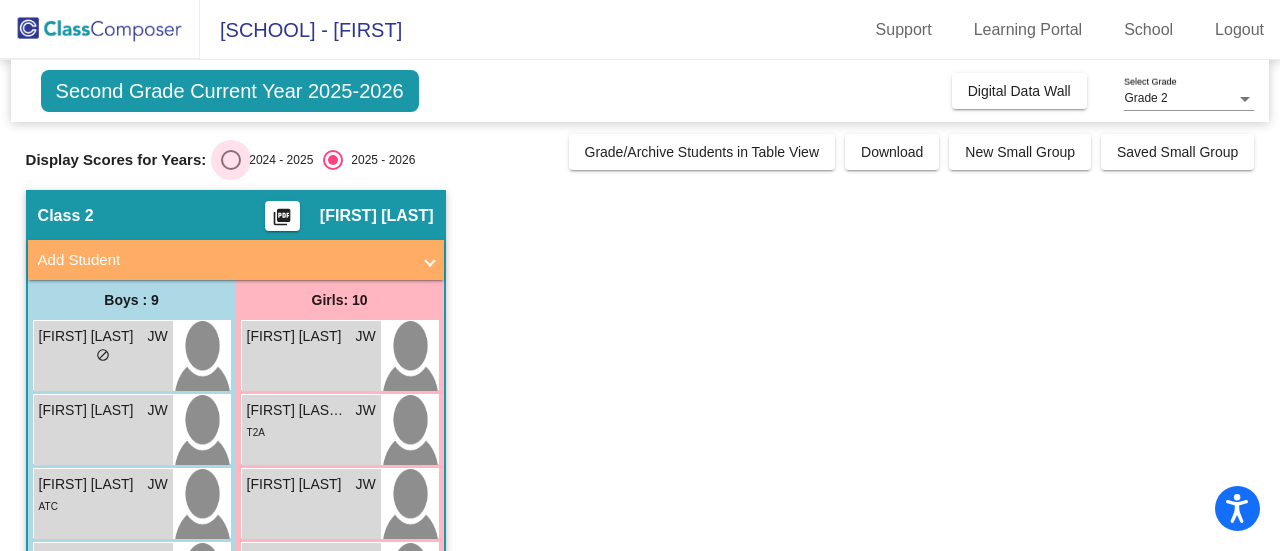 click at bounding box center (231, 160) 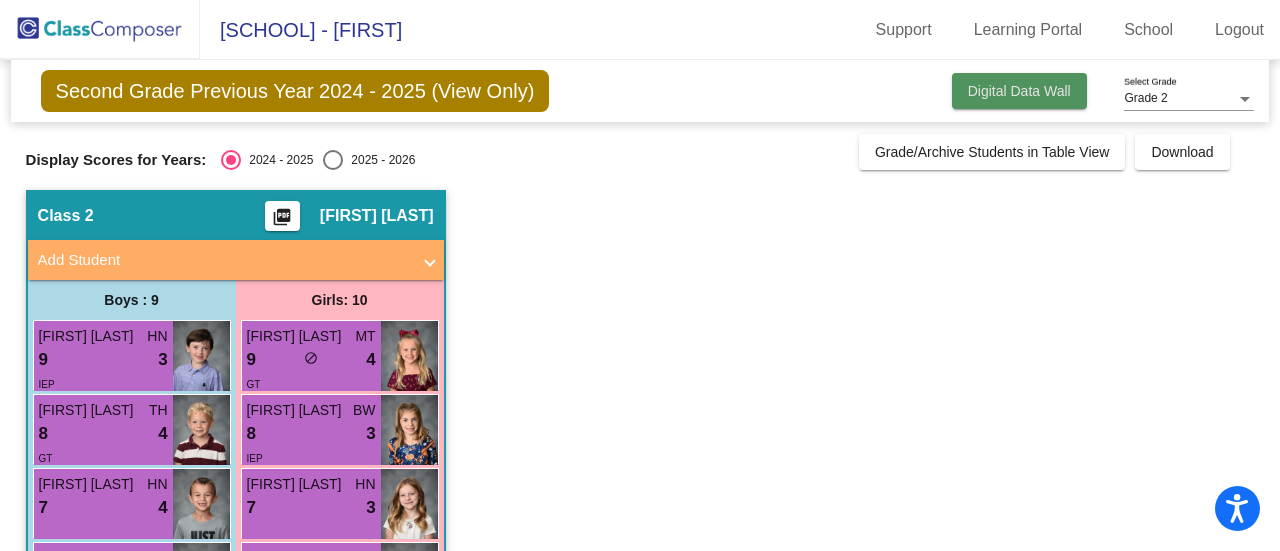 click on "Digital Data Wall" 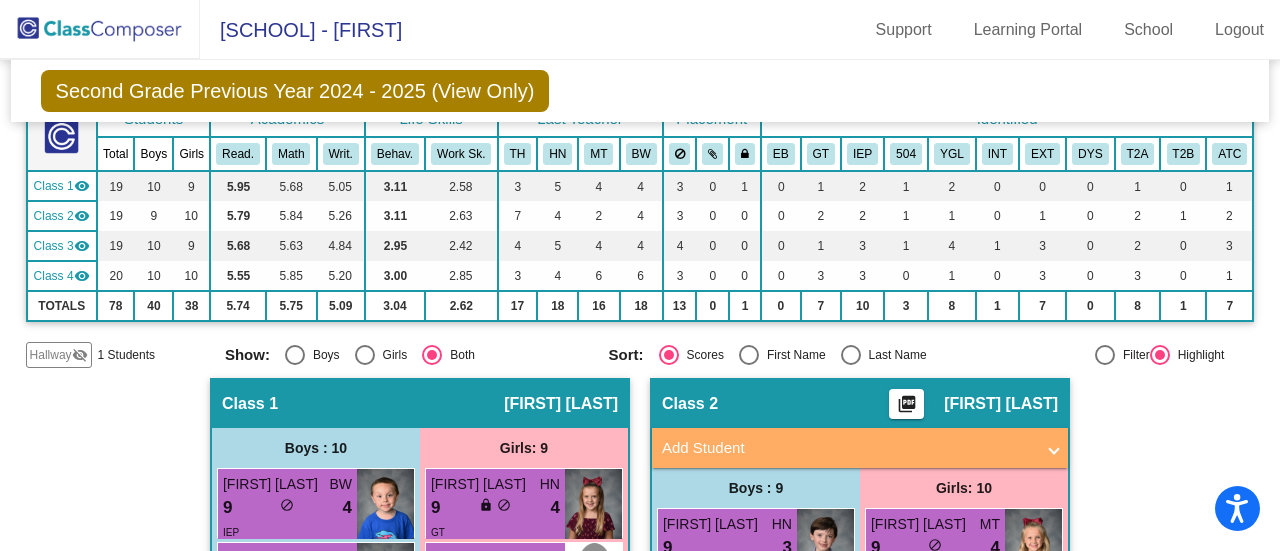 scroll, scrollTop: 0, scrollLeft: 0, axis: both 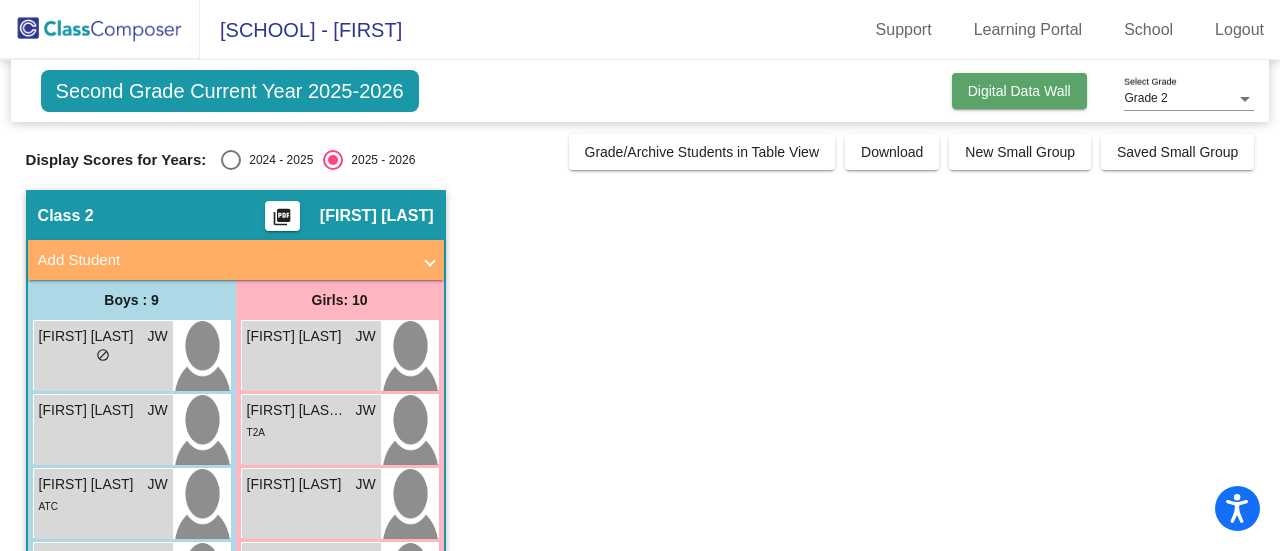 click on "Digital Data Wall" 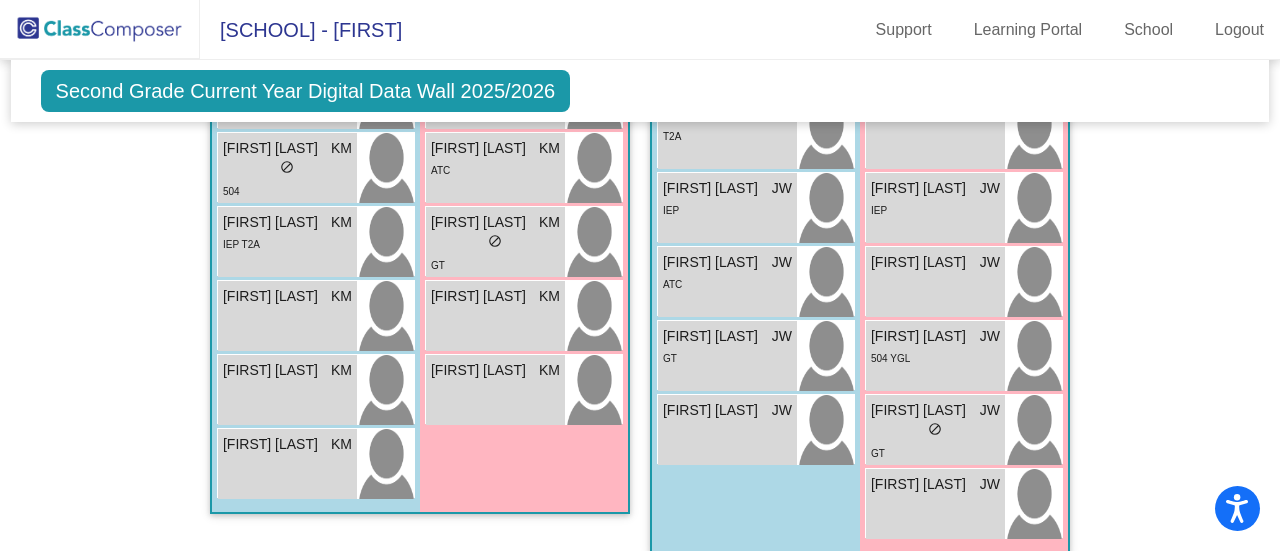 scroll, scrollTop: 867, scrollLeft: 0, axis: vertical 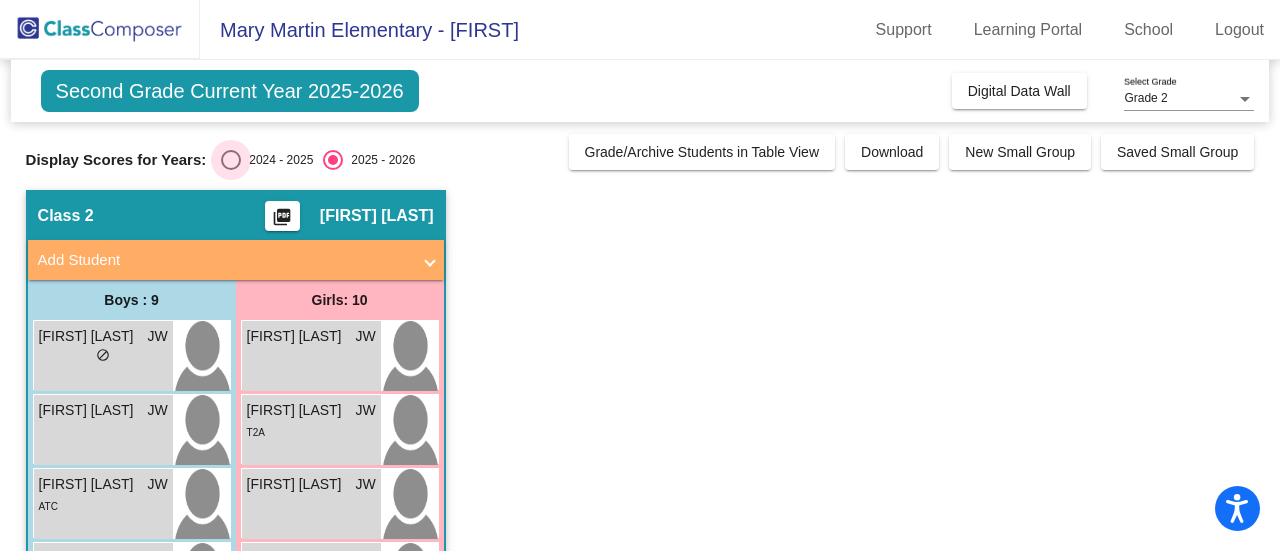 click at bounding box center (231, 160) 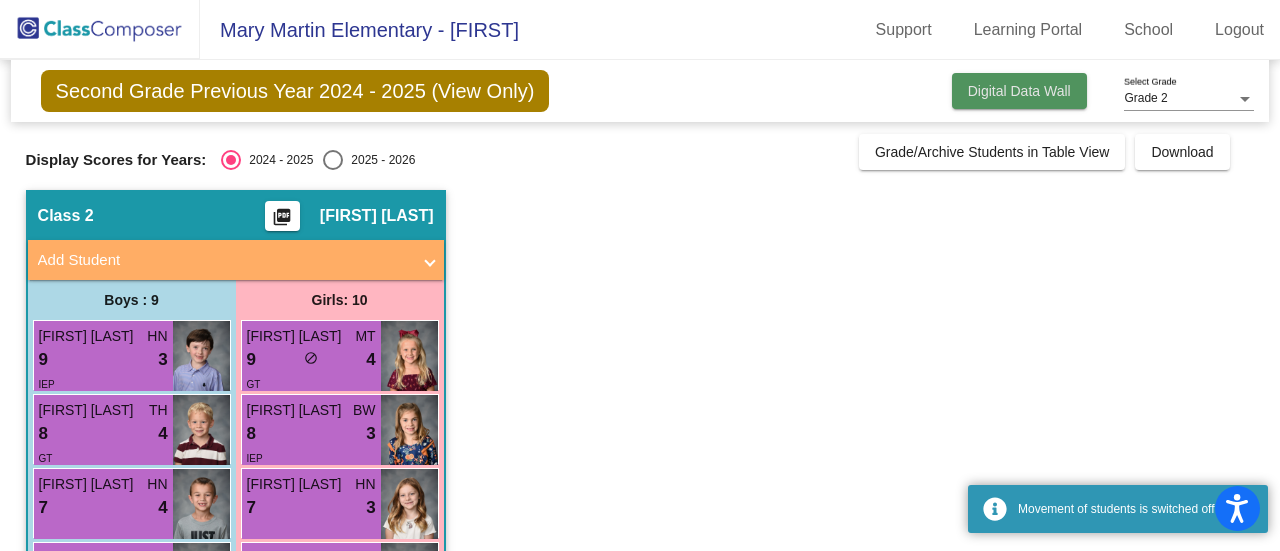 click on "Digital Data Wall" 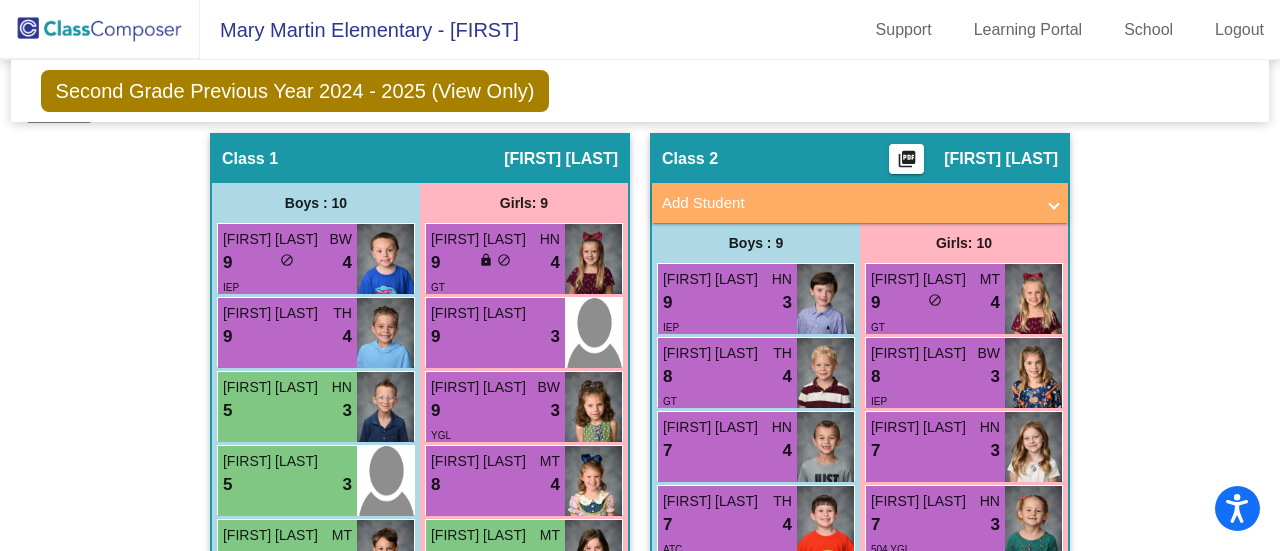 scroll, scrollTop: 395, scrollLeft: 0, axis: vertical 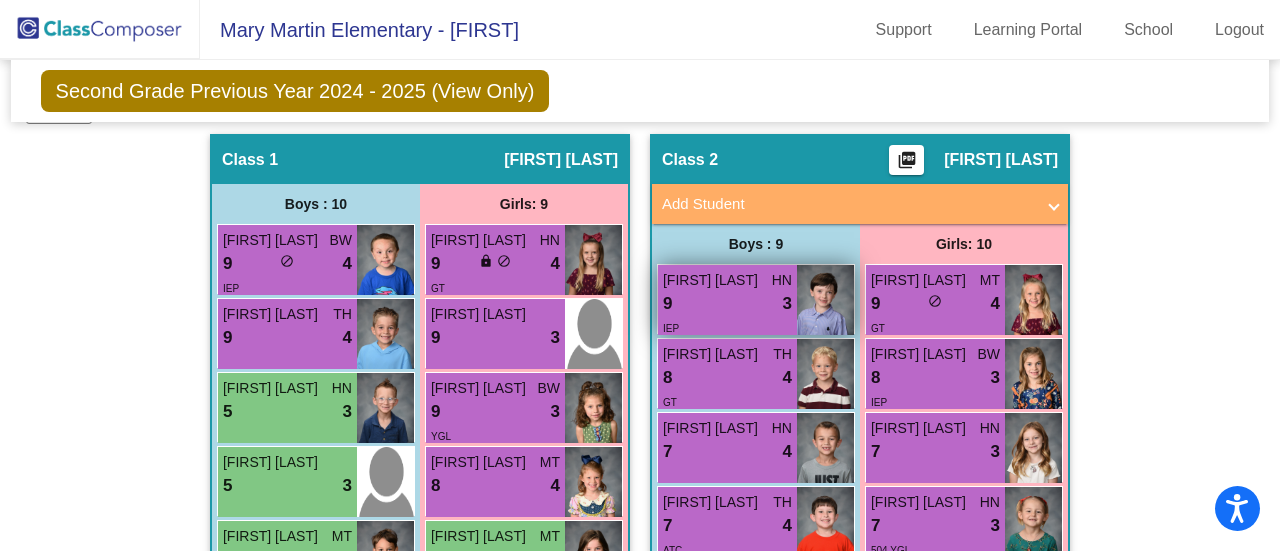 click on "9 lock do_not_disturb_alt 3" at bounding box center (727, 304) 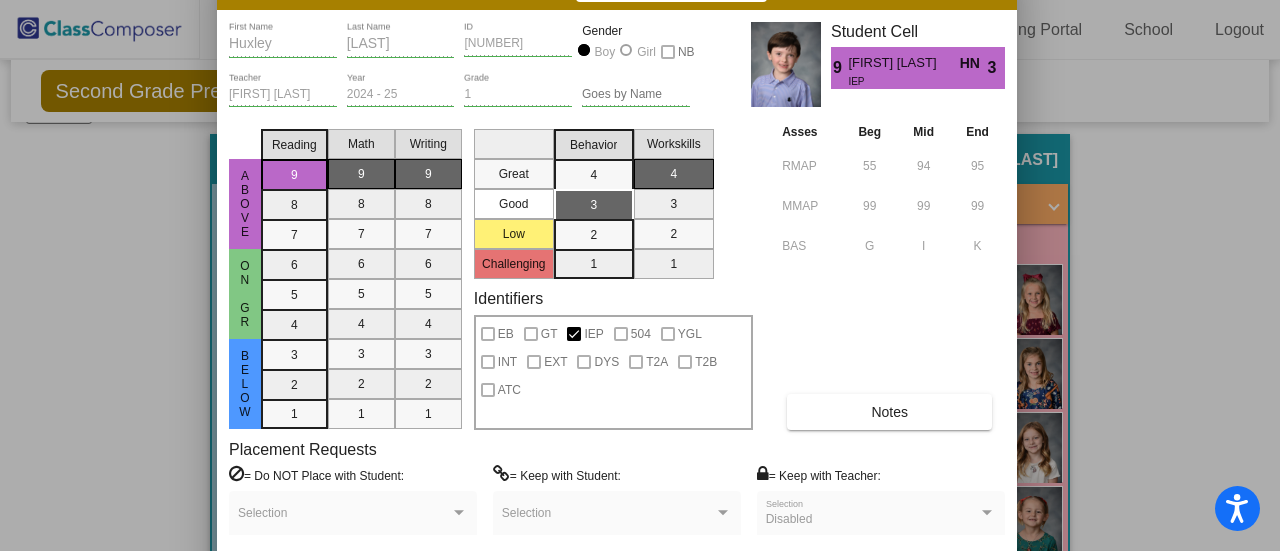 drag, startPoint x: 840, startPoint y: 27, endPoint x: 817, endPoint y: -15, distance: 47.88528 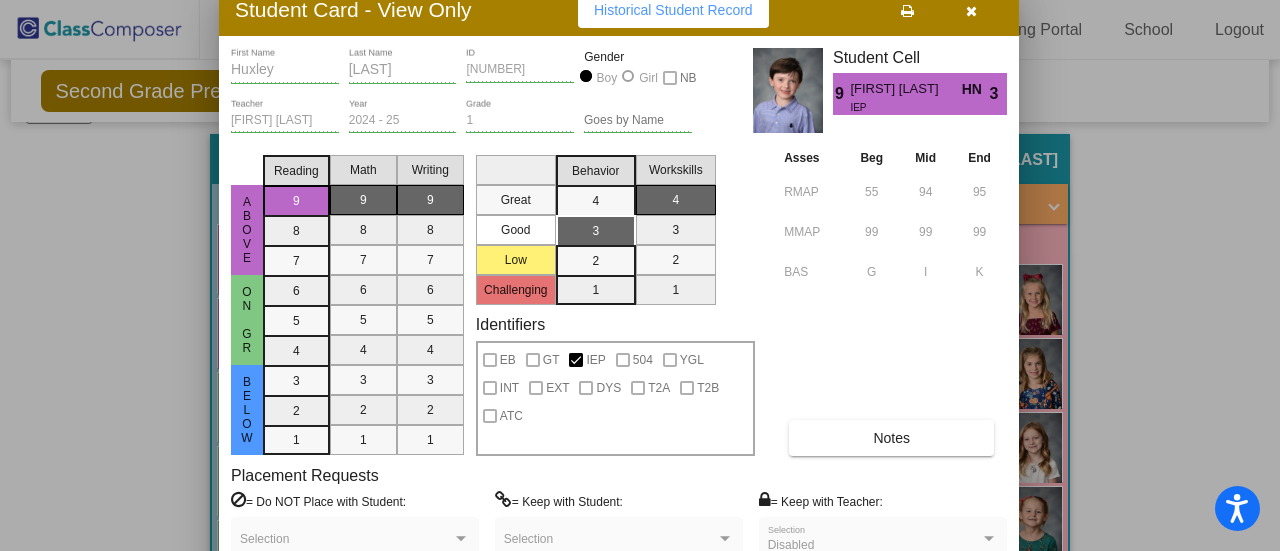 drag, startPoint x: 775, startPoint y: 5, endPoint x: 777, endPoint y: 31, distance: 26.076809 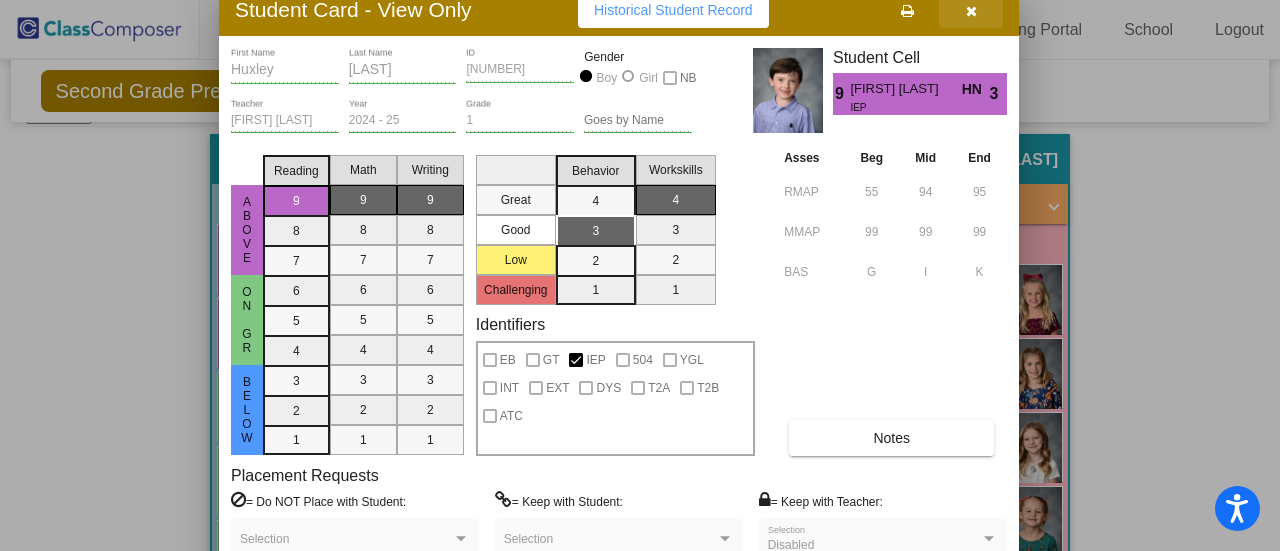 click at bounding box center (971, 11) 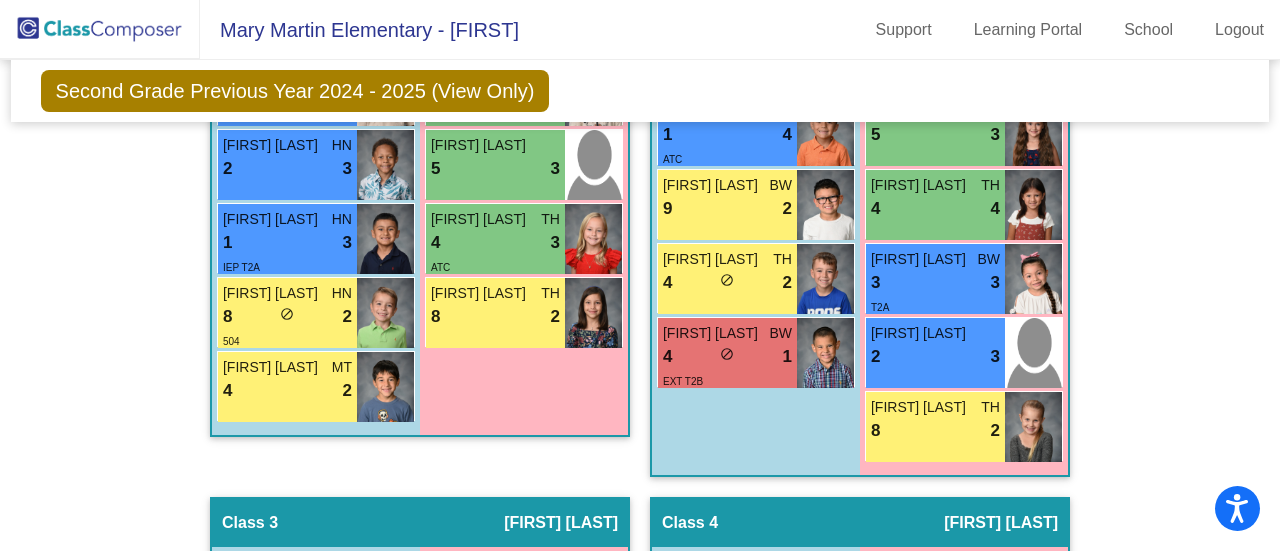 scroll, scrollTop: 938, scrollLeft: 0, axis: vertical 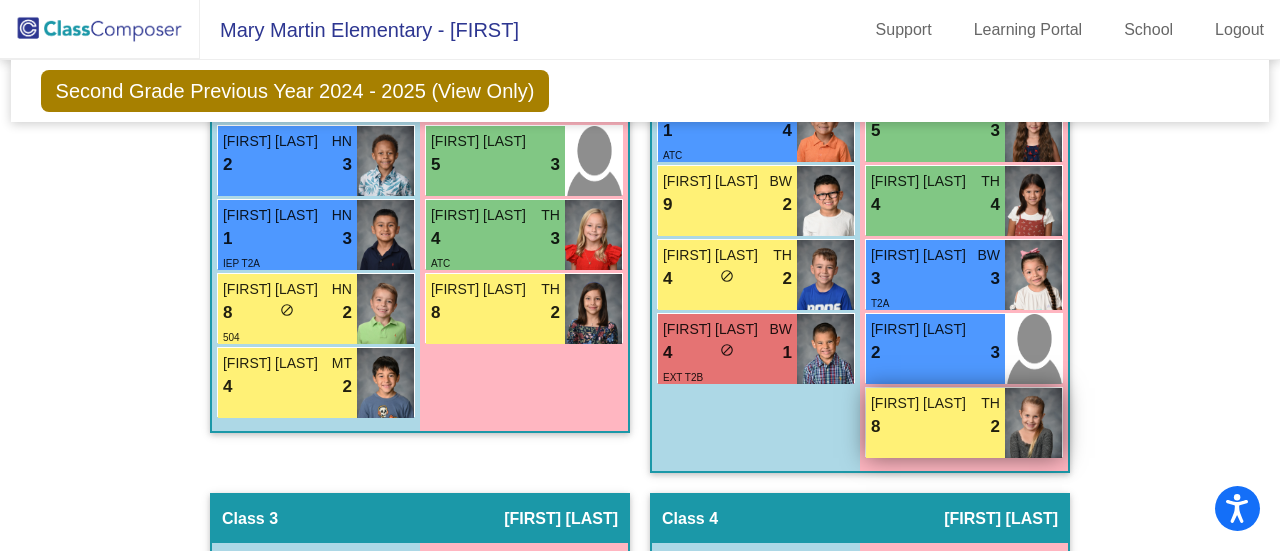 click on "8 lock do_not_disturb_alt 2" at bounding box center [935, 427] 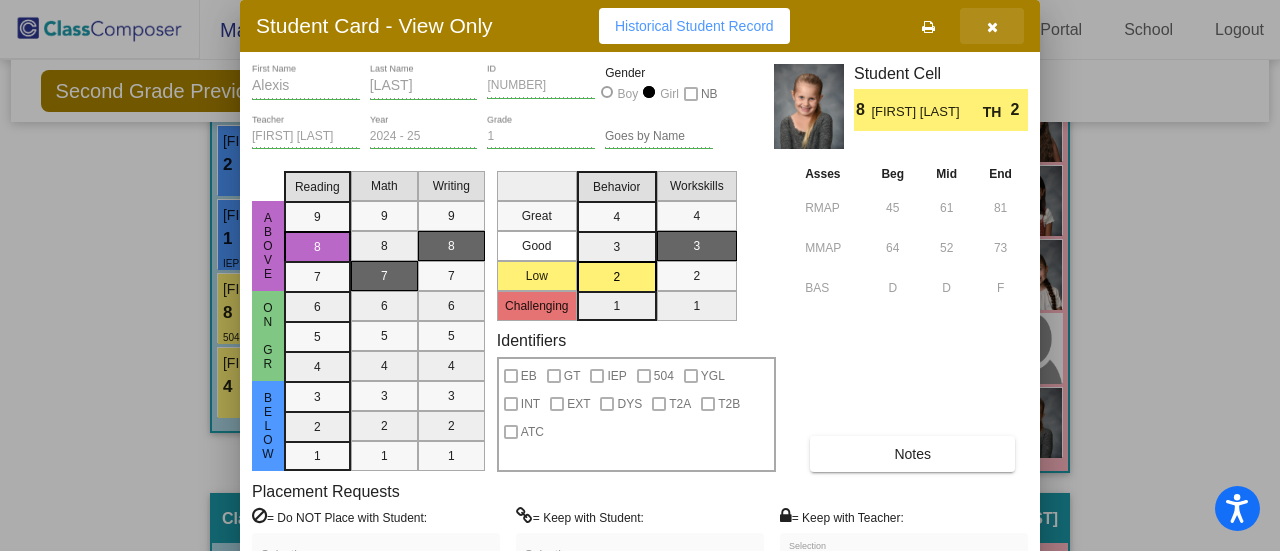 click at bounding box center [992, 27] 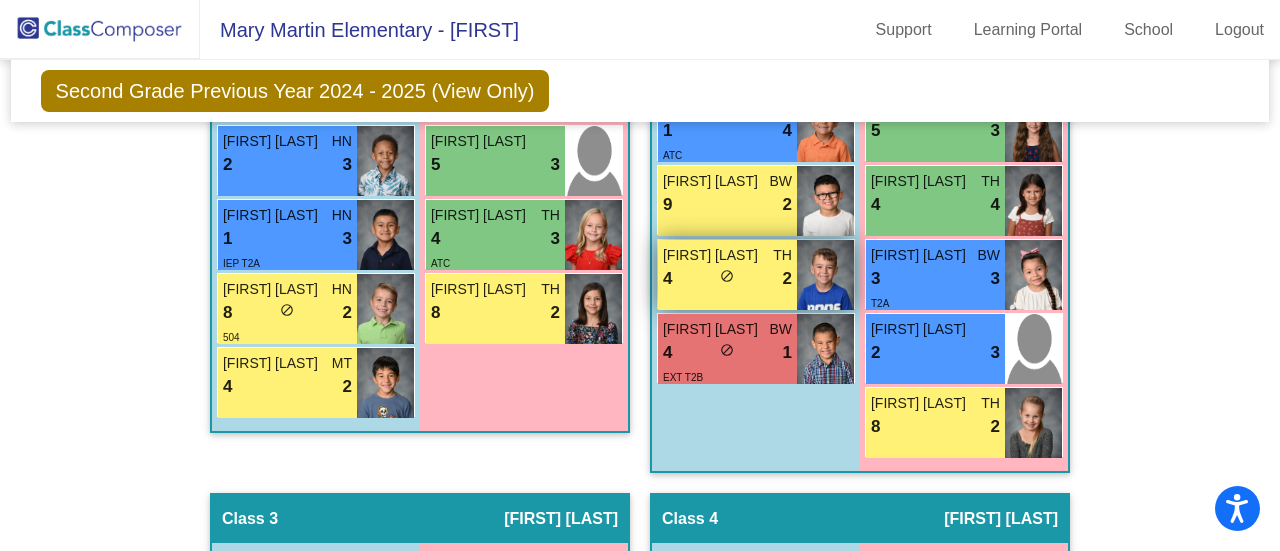 click on "4 lock do_not_disturb_alt 2" at bounding box center (727, 279) 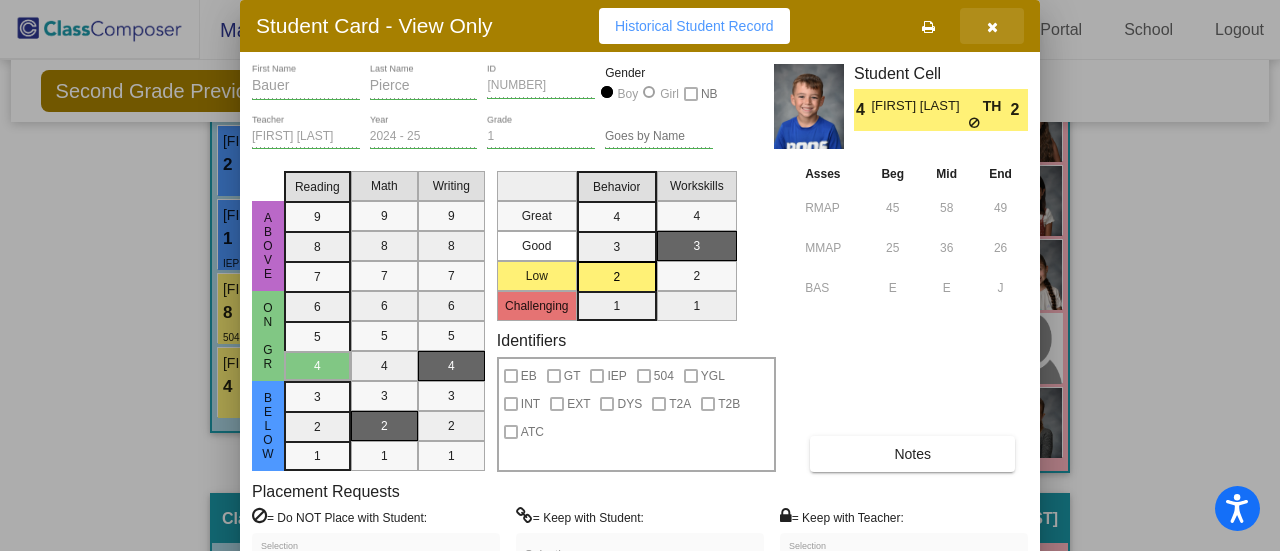 click at bounding box center [992, 27] 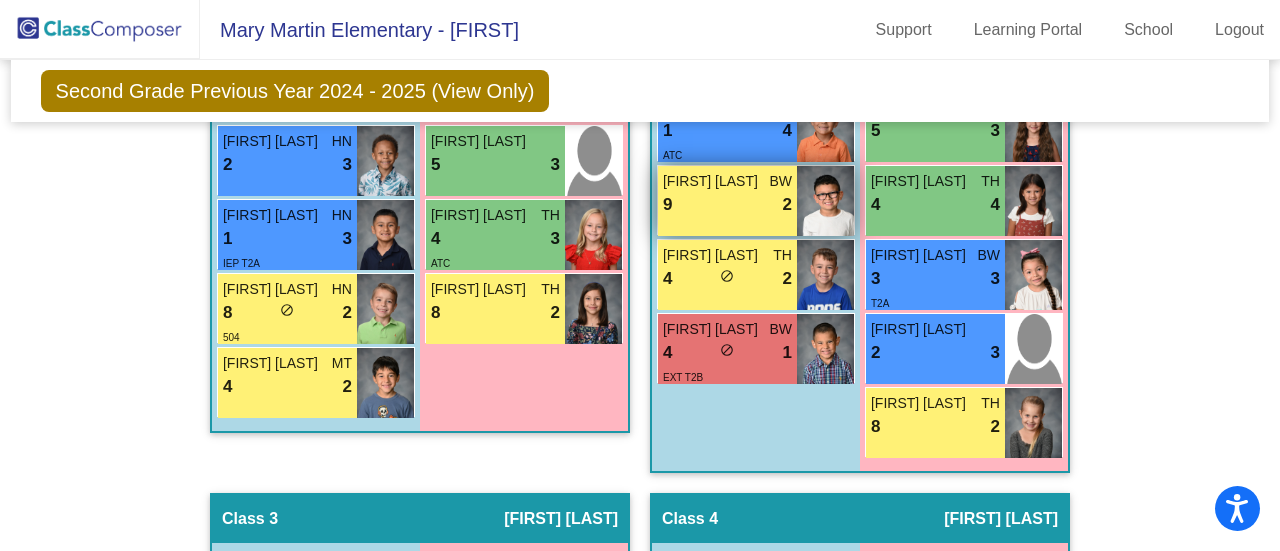 click on "9 lock do_not_disturb_alt 2" at bounding box center [727, 205] 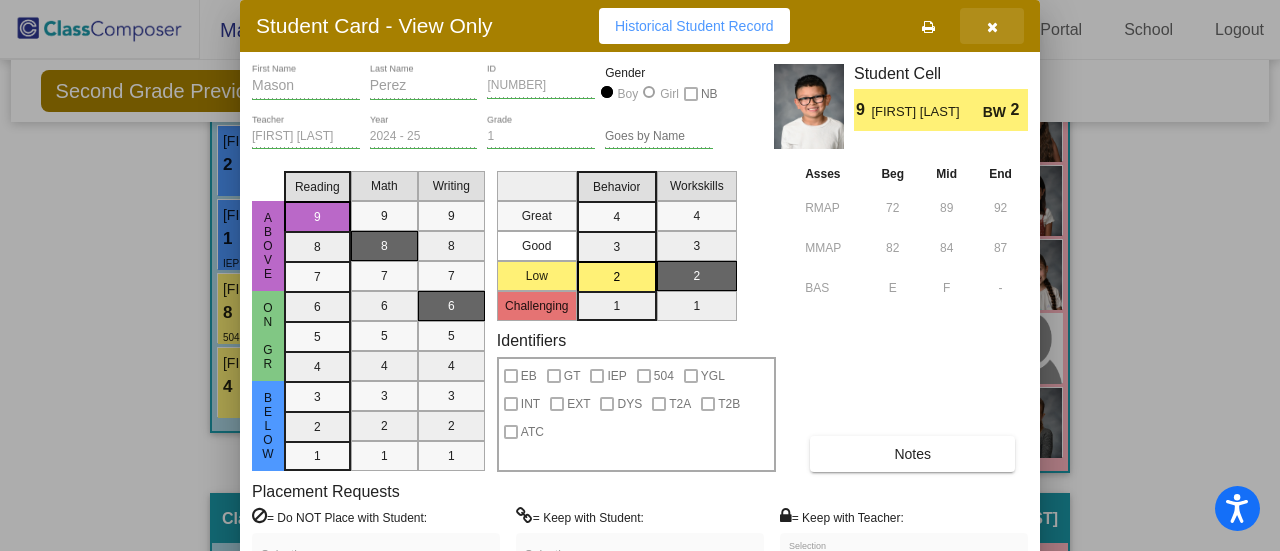 click at bounding box center (992, 27) 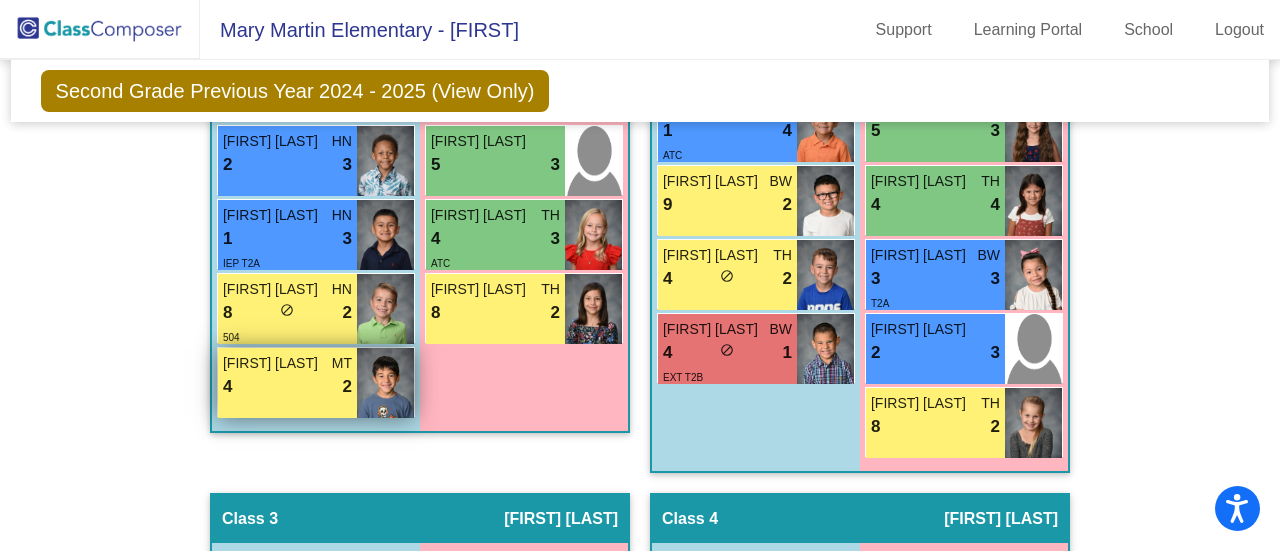 click on "4 lock do_not_disturb_alt 2" at bounding box center [287, 387] 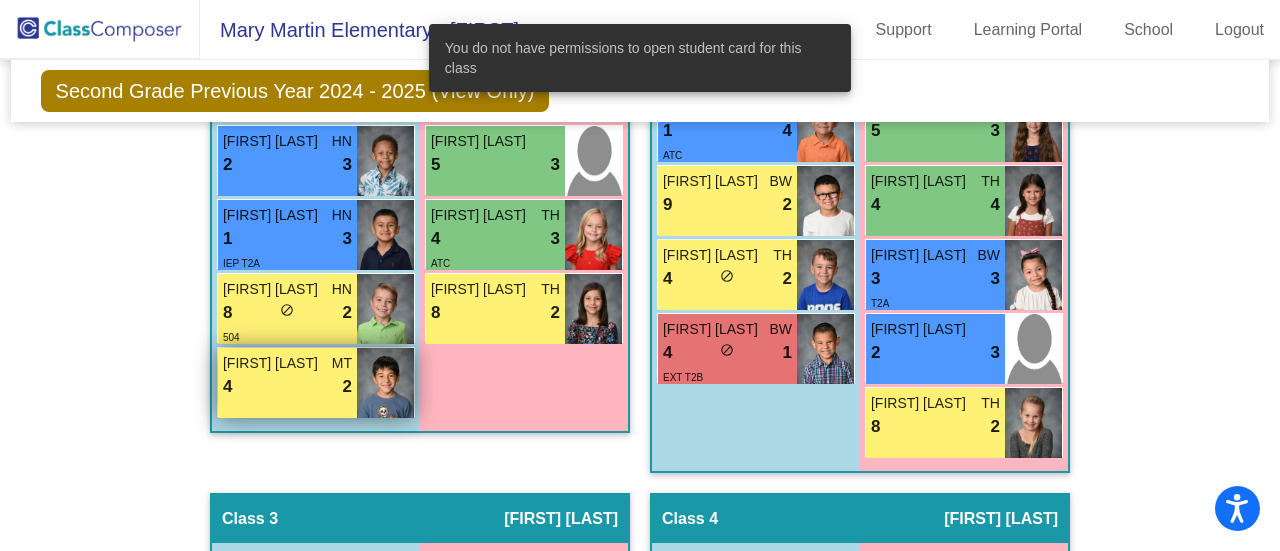 click on "4 lock do_not_disturb_alt 2" at bounding box center [287, 387] 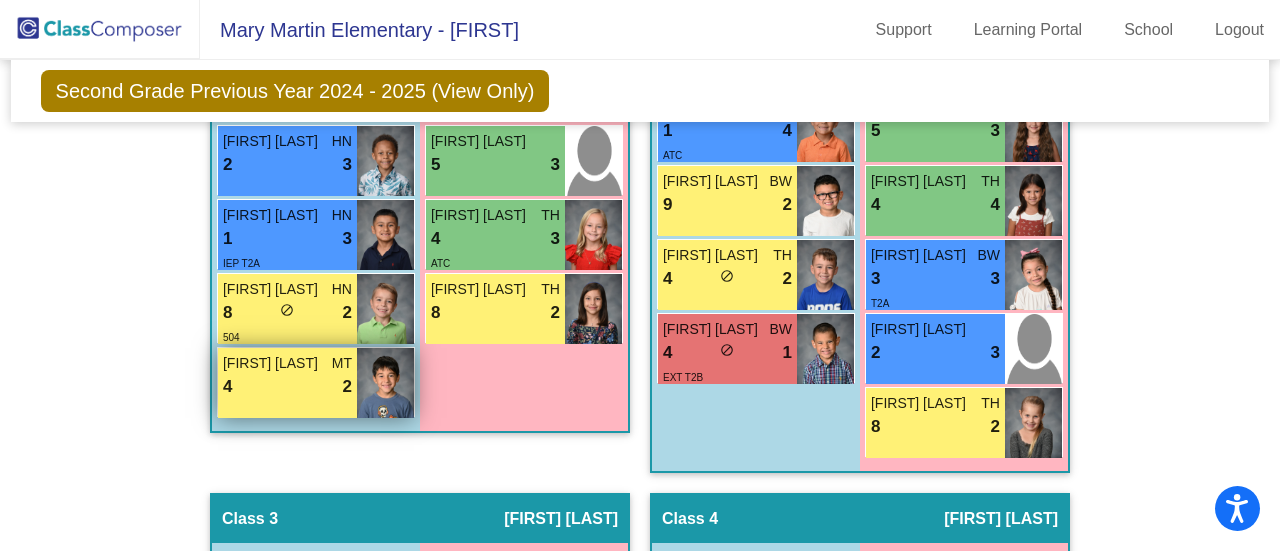 click on "4 lock do_not_disturb_alt 2" at bounding box center [287, 387] 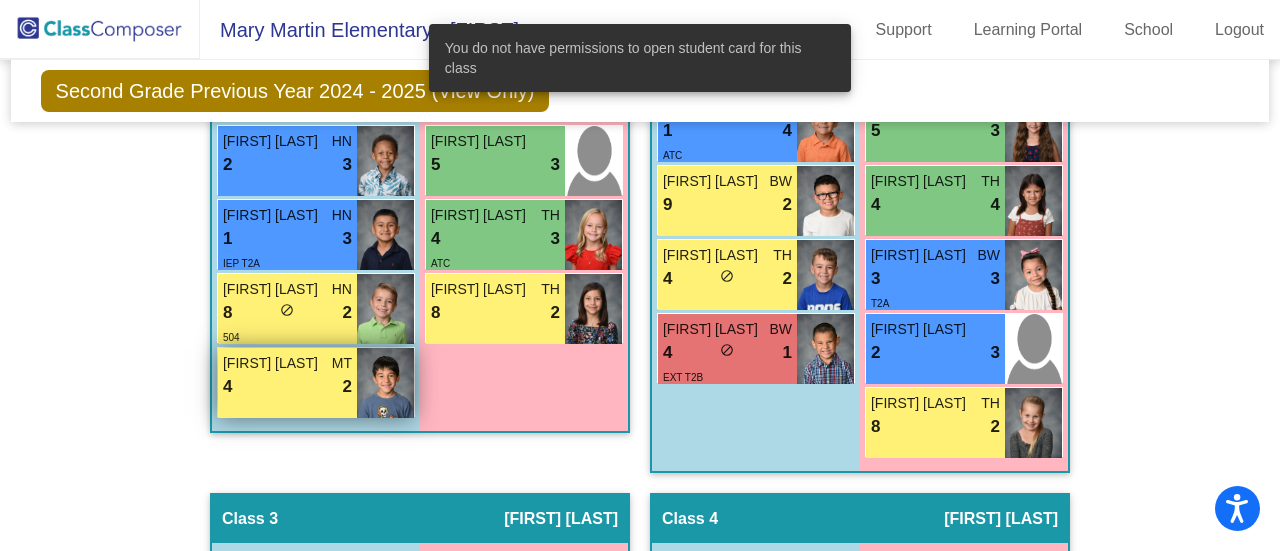 click on "4 lock do_not_disturb_alt 2" at bounding box center (287, 387) 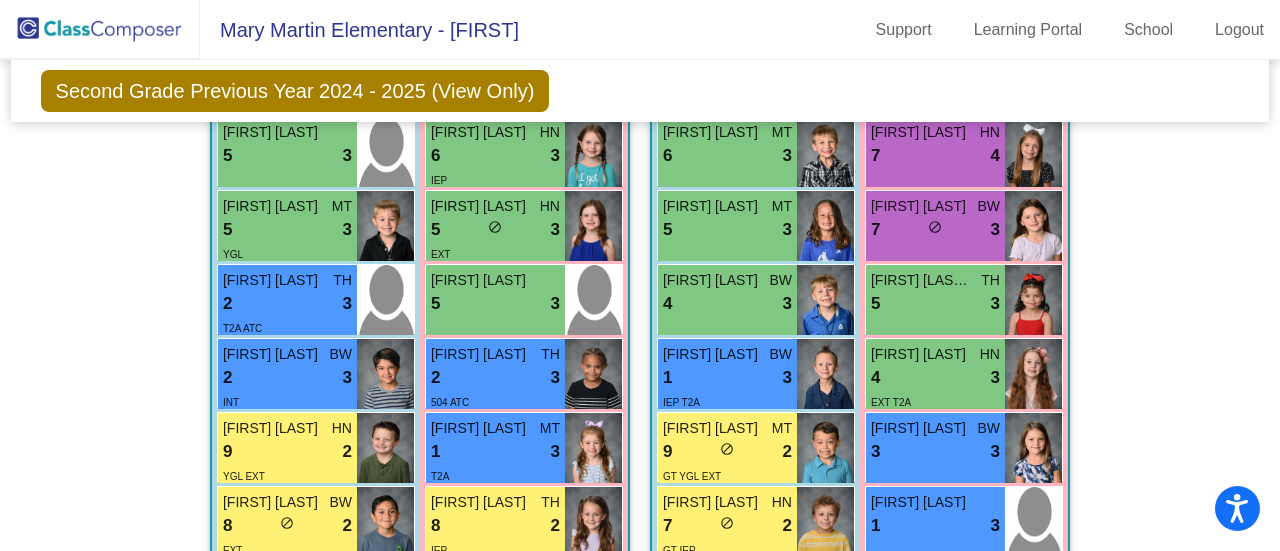 scroll, scrollTop: 1617, scrollLeft: 0, axis: vertical 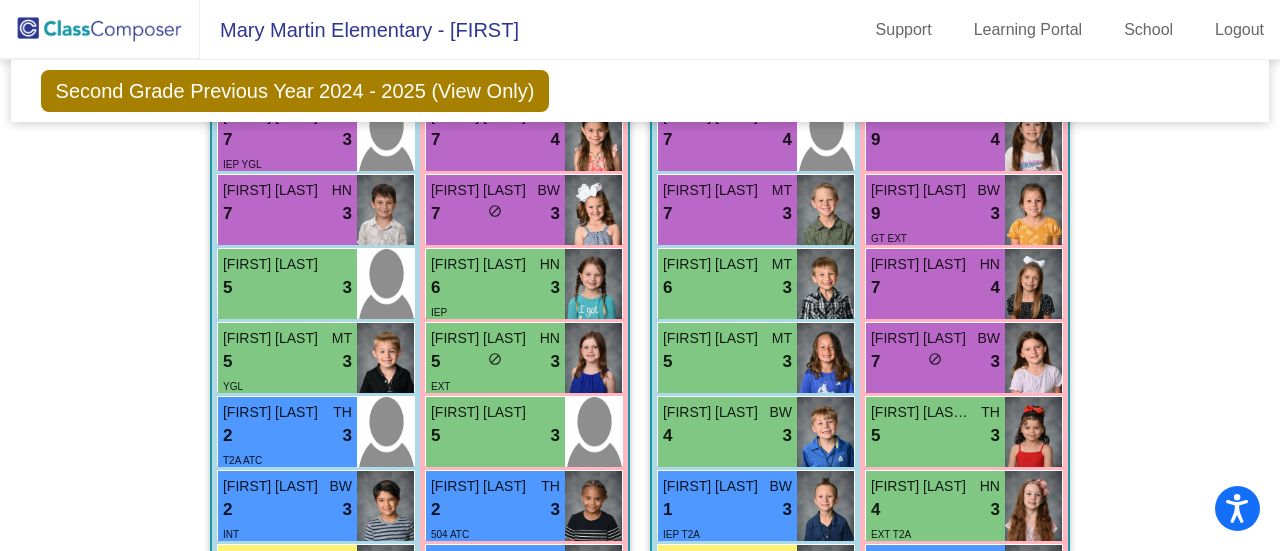 click on "Hallway   - Hallway Class  picture_as_pdf  Add Student  First Name Last Name Student Id  (Recommended)   Boy  Girl  Non Binary Add Close  Boys : 1  [FIRST] [LAST] lock do_not_disturb_alt 4 IEP [FIRST] [LAST] TH 9 lock do_not_disturb_alt 4 [FIRST] [LAST] HN 5 lock do_not_disturb_alt 3 [FIRST] [LAST] 5 lock do_not_disturb_alt 3 [FIRST] [LAST] MT 4 lock do_not_disturb_alt 3 [FIRST] [LAST] BW 3 lock do_not_disturb_alt 3 [FIRST] [LAST] HN 2 lock do_not_disturb_alt 3 [FIRST] [LAST] HN 1 lock do_not_disturb_alt 3 IEP T2A [FIRST] [LAST] HN 8 lock do_not_disturb_alt 2 504 [FIRST] [LAST] MT 4 lock do_not_disturb_alt 2 Girls: 9 [FIRST] [LAST] HN 9 lock do_not_disturb_alt 4 GT [FIRST] [LAST] 9 lock do_not_disturb_alt 3 [FIRST] [LAST] BW 9 lock do_not_disturb_alt 3 YGL [FIRST] [LAST] MT 8 lock 4 [FIRST] [LAST]" 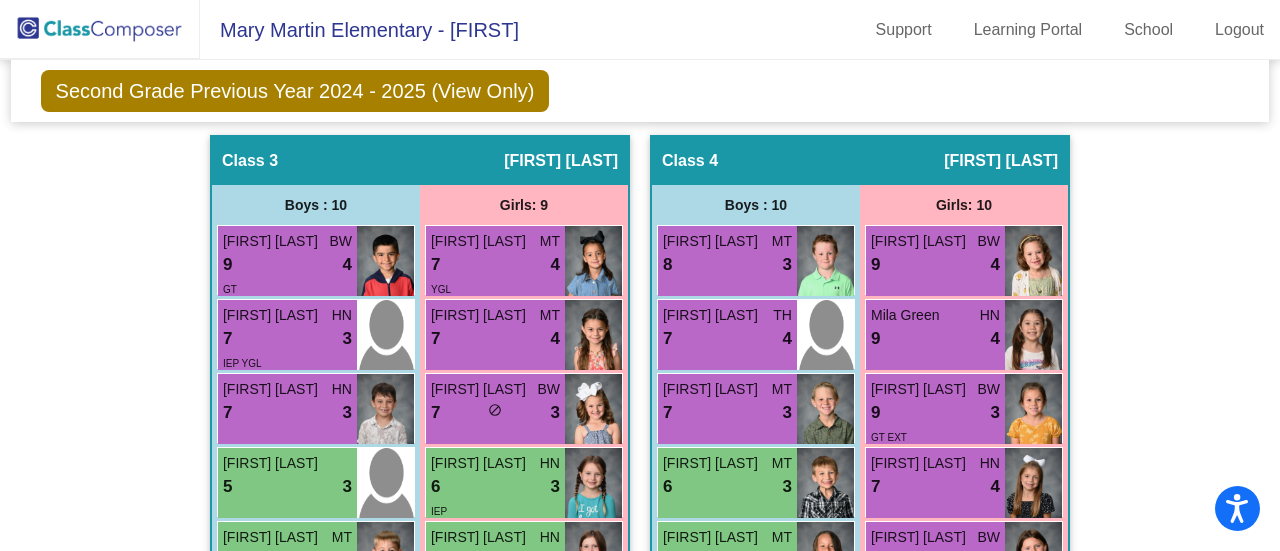 scroll, scrollTop: 1285, scrollLeft: 0, axis: vertical 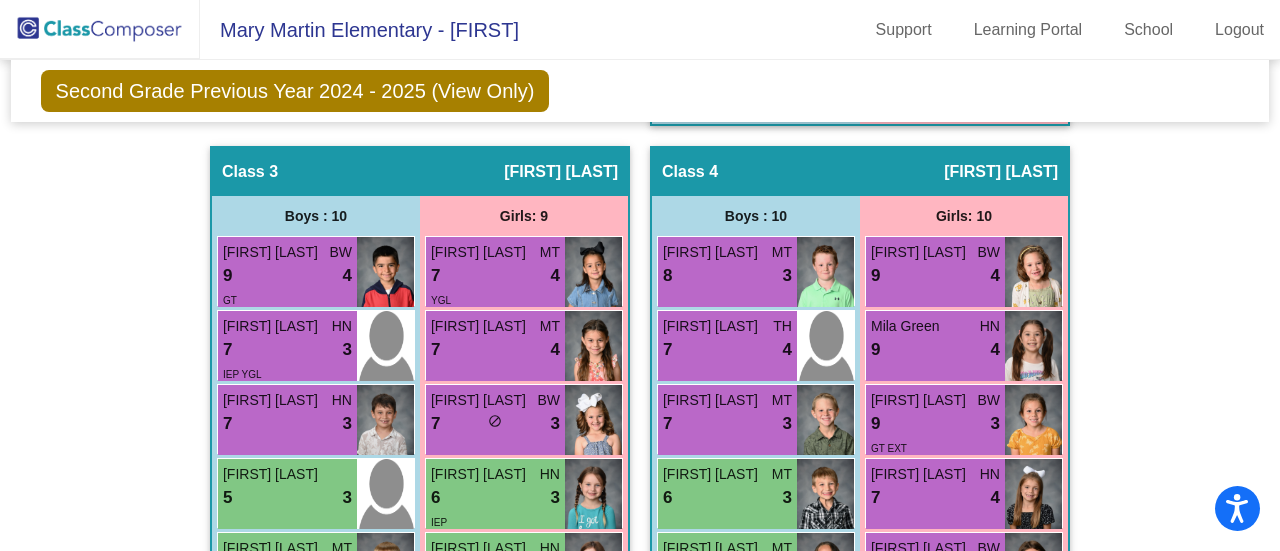 click on "Hallway   - Hallway Class  picture_as_pdf  Add Student  First Name Last Name Student Id  (Recommended)   Boy  Girl  Non Binary Add Close  Boys : 1  [FIRST] [LAST] lock do_not_disturb_alt 4 IEP [FIRST] [LAST] TH 9 lock do_not_disturb_alt 4 [FIRST] [LAST] HN 5 lock do_not_disturb_alt 3 [FIRST] [LAST] 5 lock do_not_disturb_alt 3 [FIRST] [LAST] MT 4 lock do_not_disturb_alt 3 [FIRST] [LAST] BW 3 lock do_not_disturb_alt 3 [FIRST] [LAST] HN 2 lock do_not_disturb_alt 3 [FIRST] [LAST] HN 1 lock do_not_disturb_alt 3 IEP T2A [FIRST] [LAST] HN 8 lock do_not_disturb_alt 2 504 [FIRST] [LAST] MT 4 lock do_not_disturb_alt 2 Girls: 9 [FIRST] [LAST] HN 9 lock do_not_disturb_alt 4 GT [FIRST] [LAST] 9 lock do_not_disturb_alt 3 [FIRST] [LAST] BW 9 lock do_not_disturb_alt 3 YGL [FIRST] [LAST] MT 8 lock 4 [FIRST] [LAST]" 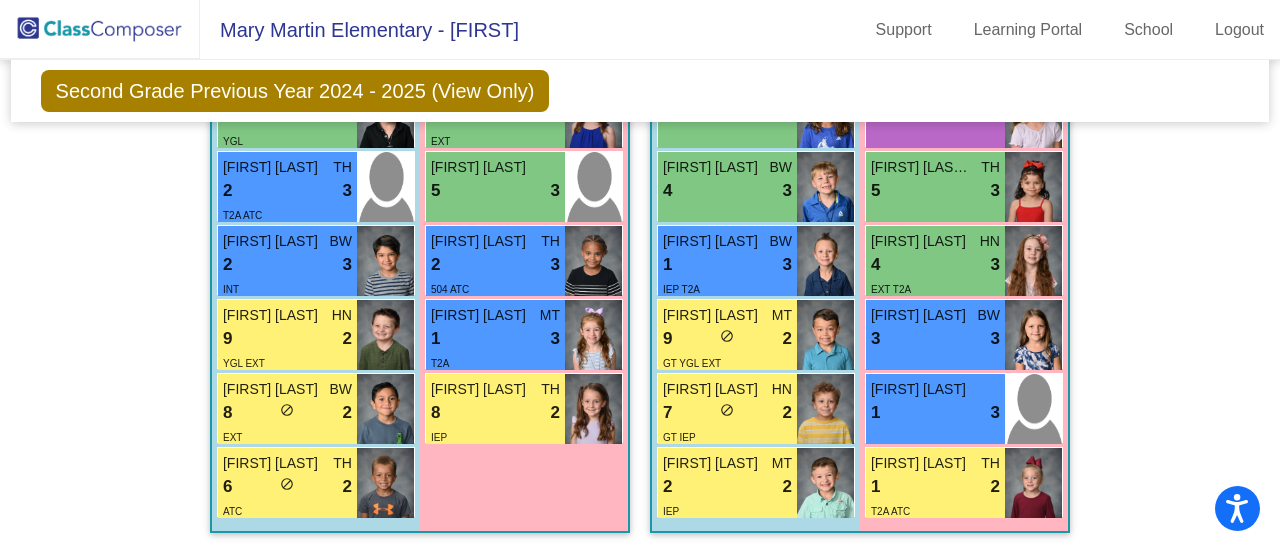 scroll, scrollTop: 1708, scrollLeft: 0, axis: vertical 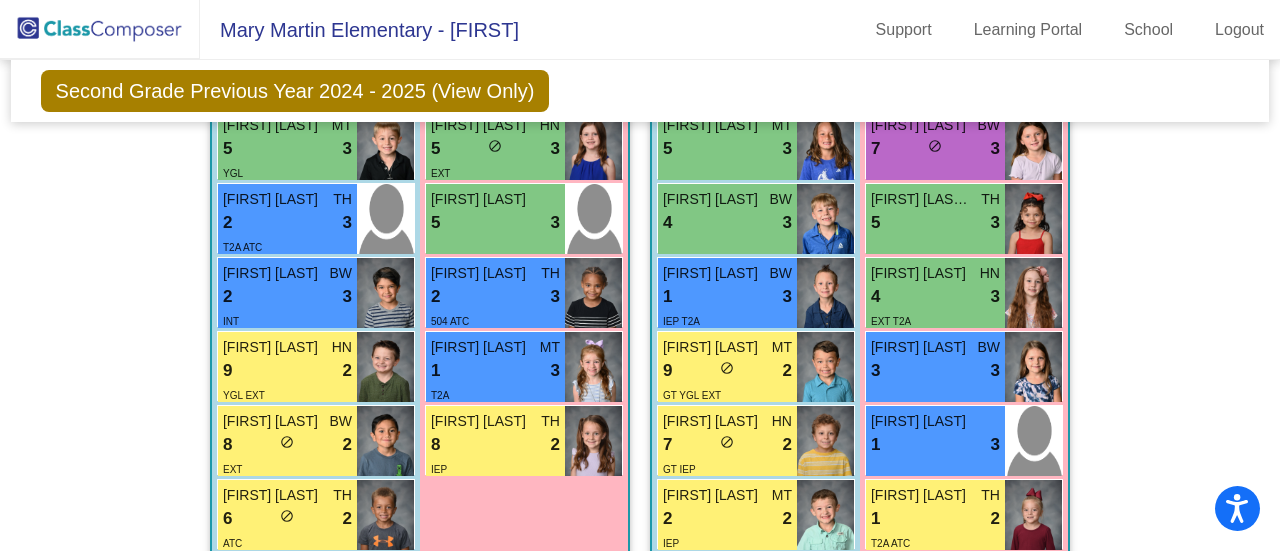 click on "Hallway   - Hallway Class  picture_as_pdf  Add Student  First Name Last Name Student Id  (Recommended)   Boy  Girl  Non Binary Add Close  Boys : 1  [FIRST] [LAST] lock do_not_disturb_alt 4 IEP [FIRST] [LAST] TH 9 lock do_not_disturb_alt 4 [FIRST] [LAST] HN 5 lock do_not_disturb_alt 3 [FIRST] [LAST] 5 lock do_not_disturb_alt 3 [FIRST] [LAST] MT 4 lock do_not_disturb_alt 3 [FIRST] [LAST] BW 3 lock do_not_disturb_alt 3 [FIRST] [LAST] HN 2 lock do_not_disturb_alt 3 [FIRST] [LAST] HN 1 lock do_not_disturb_alt 3 IEP T2A [FIRST] [LAST] HN 8 lock do_not_disturb_alt 2 504 [FIRST] [LAST] MT 4 lock do_not_disturb_alt 2 Girls: 9 [FIRST] [LAST] HN 9 lock do_not_disturb_alt 4 GT [FIRST] [LAST] 9 lock do_not_disturb_alt 3 [FIRST] [LAST] BW 9 lock do_not_disturb_alt 3 YGL [FIRST] [LAST] MT 8 lock 4 [FIRST] [LAST]" 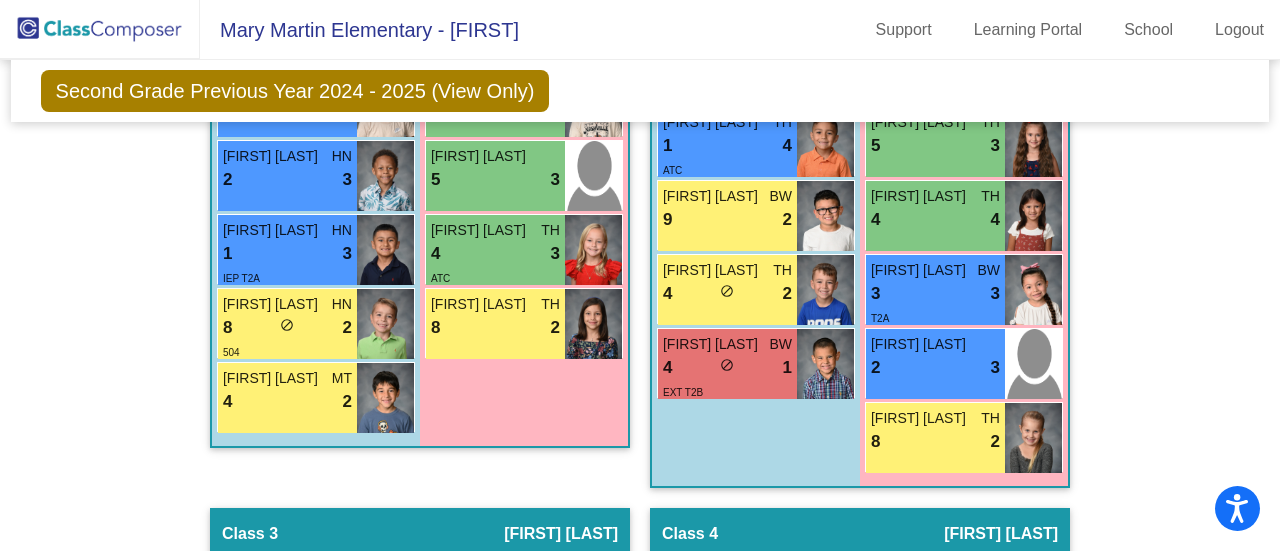 scroll, scrollTop: 926, scrollLeft: 0, axis: vertical 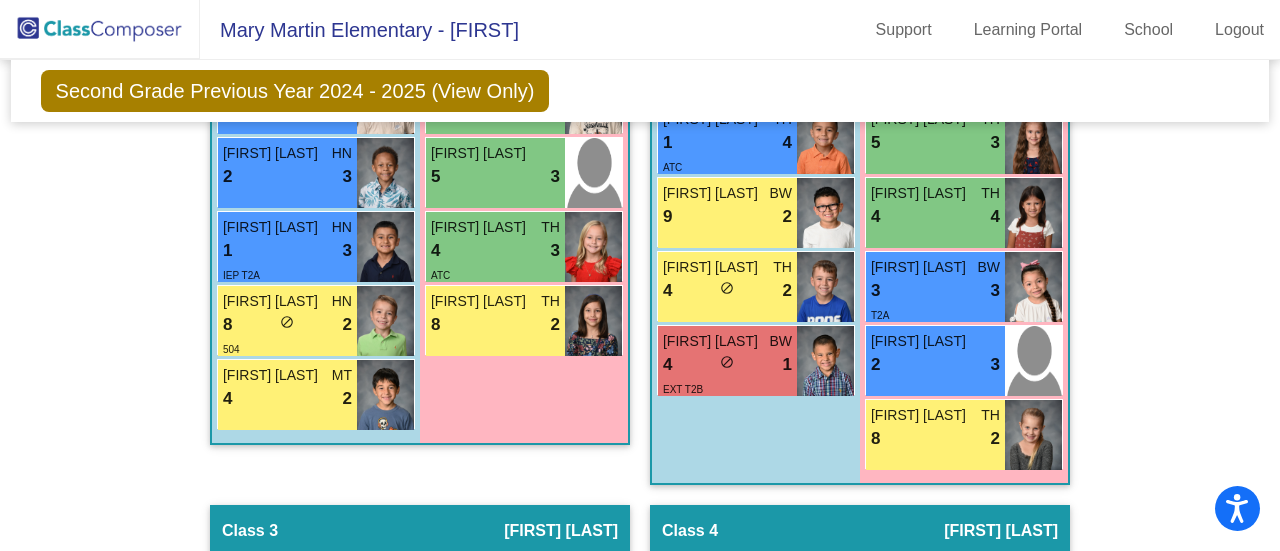 click on "Hallway   - Hallway Class  picture_as_pdf  Add Student  First Name Last Name Student Id  (Recommended)   Boy  Girl  Non Binary Add Close  Boys : 1  [FIRST] [LAST] lock do_not_disturb_alt 4 IEP [FIRST] [LAST] TH 9 lock do_not_disturb_alt 4 [FIRST] [LAST] HN 5 lock do_not_disturb_alt 3 [FIRST] [LAST] 5 lock do_not_disturb_alt 3 [FIRST] [LAST] MT 4 lock do_not_disturb_alt 3 [FIRST] [LAST] BW 3 lock do_not_disturb_alt 3 [FIRST] [LAST] HN 2 lock do_not_disturb_alt 3 [FIRST] [LAST] HN 1 lock do_not_disturb_alt 3 IEP T2A [FIRST] [LAST] HN 8 lock do_not_disturb_alt 2 504 [FIRST] [LAST] MT 4 lock do_not_disturb_alt 2 Girls: 9 [FIRST] [LAST] HN 9 lock do_not_disturb_alt 4 GT [FIRST] [LAST] 9 lock do_not_disturb_alt 3 [FIRST] [LAST] BW 9 lock do_not_disturb_alt 3 YGL [FIRST] [LAST] MT 8 lock 4 [FIRST] [LAST]" 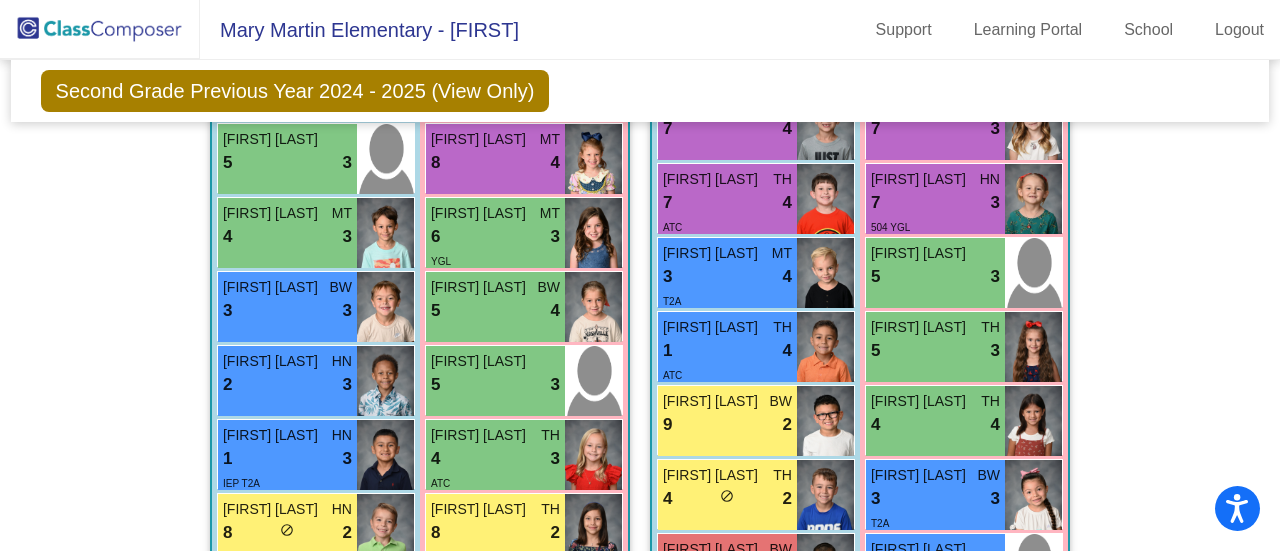 scroll, scrollTop: 712, scrollLeft: 0, axis: vertical 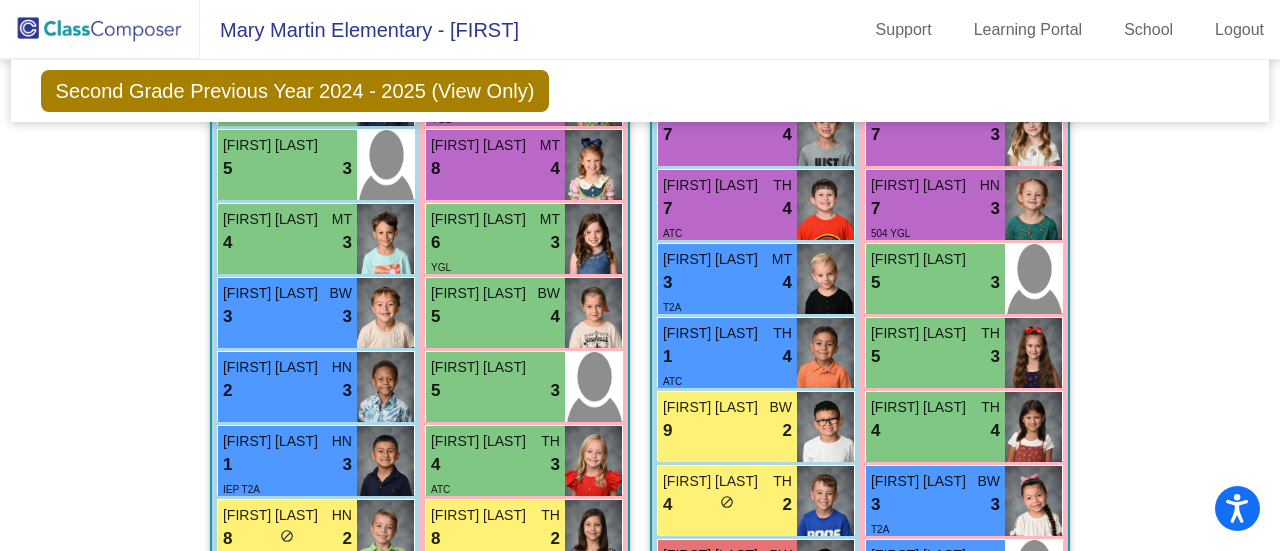 click on "Hallway   - Hallway Class  picture_as_pdf  Add Student  First Name Last Name Student Id  (Recommended)   Boy  Girl  Non Binary Add Close  Boys : 1  [FIRST] [LAST] lock do_not_disturb_alt 4 IEP [FIRST] [LAST] TH 9 lock do_not_disturb_alt 4 [FIRST] [LAST] HN 5 lock do_not_disturb_alt 3 [FIRST] [LAST] 5 lock do_not_disturb_alt 3 [FIRST] [LAST] MT 4 lock do_not_disturb_alt 3 [FIRST] [LAST] BW 3 lock do_not_disturb_alt 3 [FIRST] [LAST] HN 2 lock do_not_disturb_alt 3 [FIRST] [LAST] HN 1 lock do_not_disturb_alt 3 IEP T2A [FIRST] [LAST] HN 8 lock do_not_disturb_alt 2 504 [FIRST] [LAST] MT 4 lock do_not_disturb_alt 2 Girls: 9 [FIRST] [LAST] HN 9 lock do_not_disturb_alt 4 GT [FIRST] [LAST] 9 lock do_not_disturb_alt 3 [FIRST] [LAST] BW 9 lock do_not_disturb_alt 3 YGL [FIRST] [LAST] MT 8 lock 4 [FIRST] [LAST]" 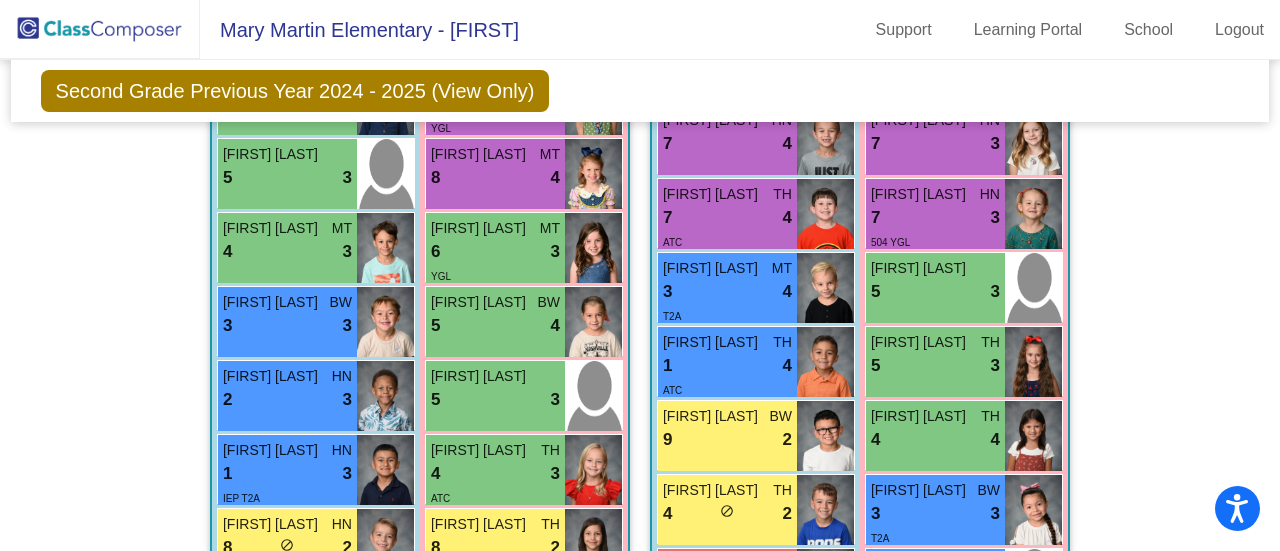 click on "Hallway   - Hallway Class  picture_as_pdf  Add Student  First Name Last Name Student Id  (Recommended)   Boy  Girl  Non Binary Add Close  Boys : 1  [FIRST] [LAST] lock do_not_disturb_alt 4 IEP [FIRST] [LAST] TH 9 lock do_not_disturb_alt 4 [FIRST] [LAST] HN 5 lock do_not_disturb_alt 3 [FIRST] [LAST] 5 lock do_not_disturb_alt 3 [FIRST] [LAST] MT 4 lock do_not_disturb_alt 3 [FIRST] [LAST] BW 3 lock do_not_disturb_alt 3 [FIRST] [LAST] HN 2 lock do_not_disturb_alt 3 [FIRST] [LAST] HN 1 lock do_not_disturb_alt 3 IEP T2A [FIRST] [LAST] HN 8 lock do_not_disturb_alt 2 504 [FIRST] [LAST] MT 4 lock do_not_disturb_alt 2 Girls: 9 [FIRST] [LAST] HN 9 lock do_not_disturb_alt 4 GT [FIRST] [LAST] 9 lock do_not_disturb_alt 3 [FIRST] [LAST] BW 9 lock do_not_disturb_alt 3 YGL [FIRST] [LAST] MT 8 lock 4 [FIRST] [LAST]" 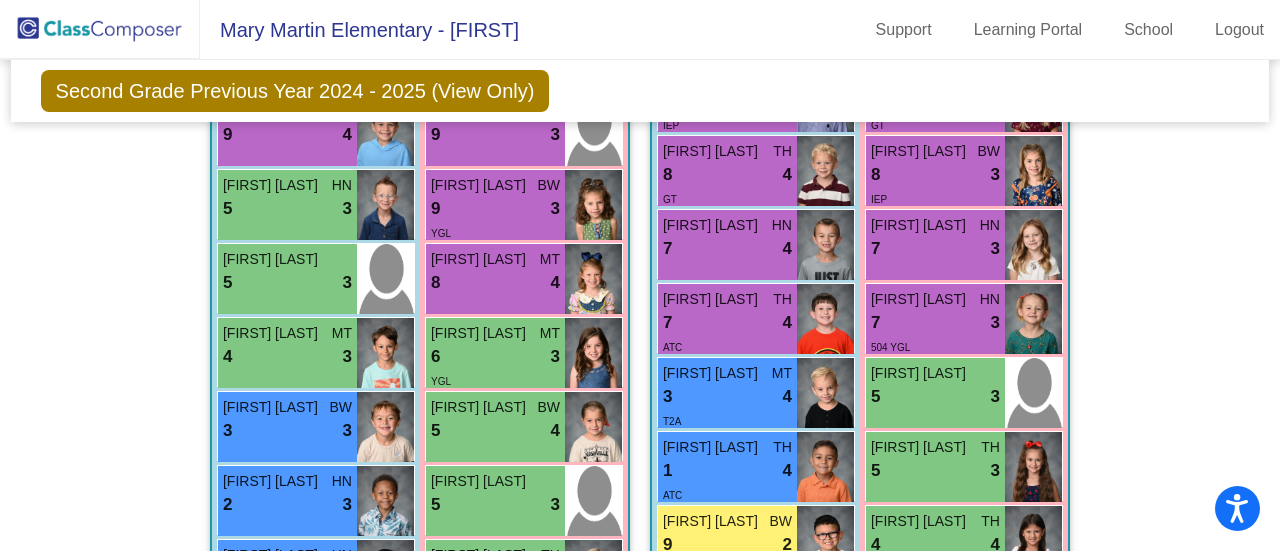 scroll, scrollTop: 516, scrollLeft: 0, axis: vertical 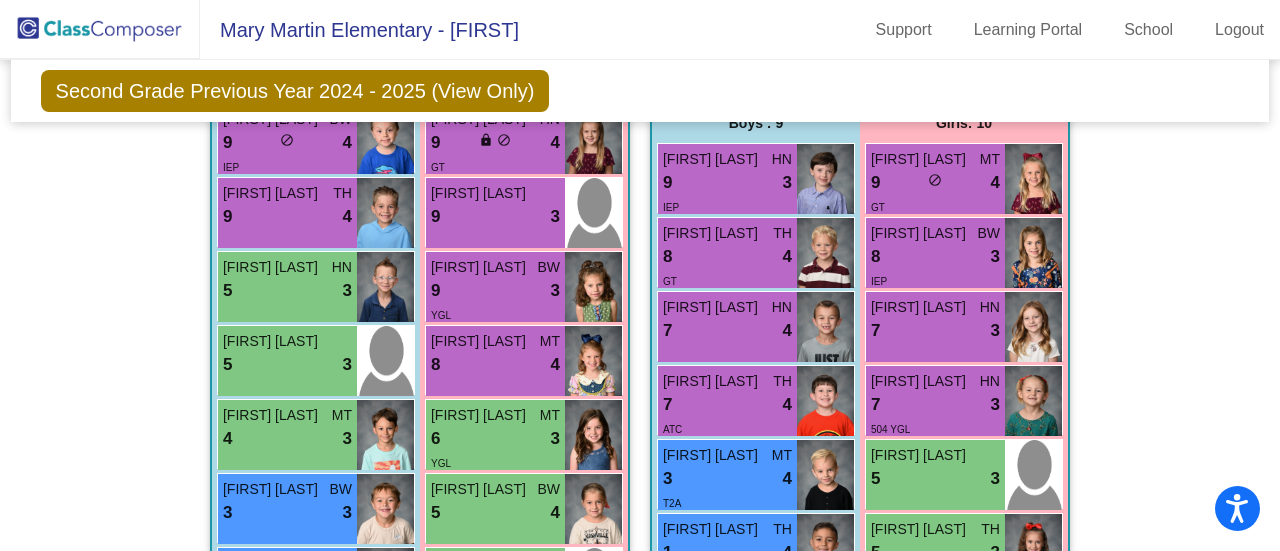 click on "Hallway   - Hallway Class  picture_as_pdf  Add Student  First Name Last Name Student Id  (Recommended)   Boy  Girl  Non Binary Add Close  Boys : 1  [FIRST] [LAST] lock do_not_disturb_alt 4 IEP [FIRST] [LAST] TH 9 lock do_not_disturb_alt 4 [FIRST] [LAST] HN 5 lock do_not_disturb_alt 3 [FIRST] [LAST] 5 lock do_not_disturb_alt 3 [FIRST] [LAST] MT 4 lock do_not_disturb_alt 3 [FIRST] [LAST] BW 3 lock do_not_disturb_alt 3 [FIRST] [LAST] HN 2 lock do_not_disturb_alt 3 [FIRST] [LAST] HN 1 lock do_not_disturb_alt 3 IEP T2A [FIRST] [LAST] HN 8 lock do_not_disturb_alt 2 504 [FIRST] [LAST] MT 4 lock do_not_disturb_alt 2 Girls: 9 [FIRST] [LAST] HN 9 lock do_not_disturb_alt 4 GT [FIRST] [LAST] 9 lock do_not_disturb_alt 3 [FIRST] [LAST] BW 9 lock do_not_disturb_alt 3 YGL [FIRST] [LAST] MT 8 lock 4 [FIRST] [LAST]" 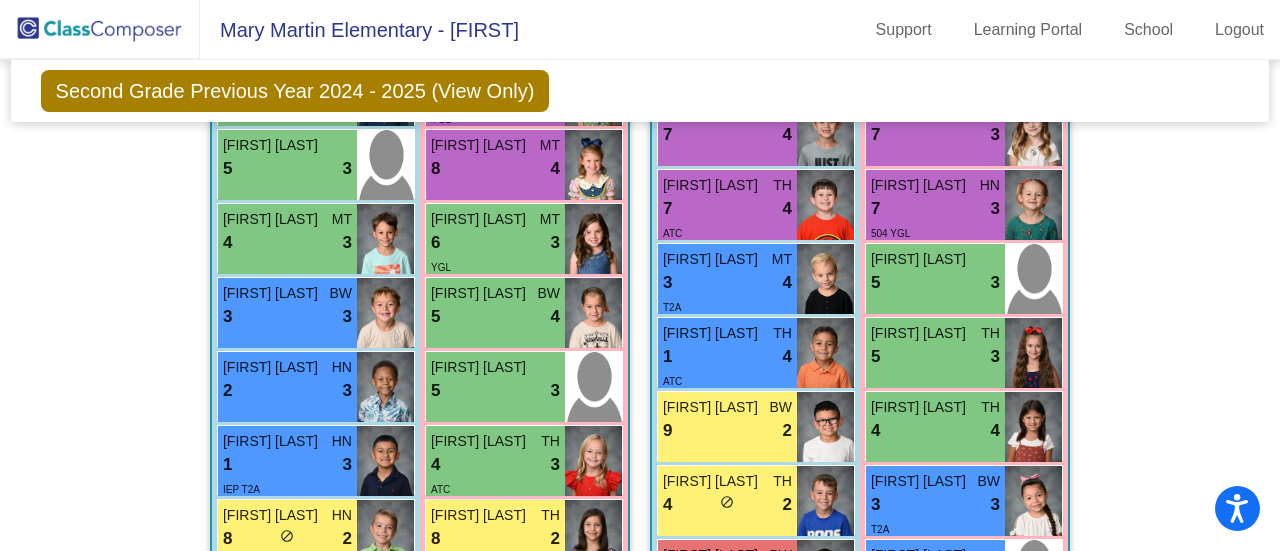 click on "Hallway   - Hallway Class  picture_as_pdf  Add Student  First Name Last Name Student Id  (Recommended)   Boy  Girl  Non Binary Add Close  Boys : 1  [FIRST] [LAST] lock do_not_disturb_alt 4 IEP [FIRST] [LAST] TH 9 lock do_not_disturb_alt 4 [FIRST] [LAST] HN 5 lock do_not_disturb_alt 3 [FIRST] [LAST] 5 lock do_not_disturb_alt 3 [FIRST] [LAST] MT 4 lock do_not_disturb_alt 3 [FIRST] [LAST] BW 3 lock do_not_disturb_alt 3 [FIRST] [LAST] HN 2 lock do_not_disturb_alt 3 [FIRST] [LAST] HN 1 lock do_not_disturb_alt 3 IEP T2A [FIRST] [LAST] HN 8 lock do_not_disturb_alt 2 504 [FIRST] [LAST] MT 4 lock do_not_disturb_alt 2 Girls: 9 [FIRST] [LAST] HN 9 lock do_not_disturb_alt 4 GT [FIRST] [LAST] 9 lock do_not_disturb_alt 3 [FIRST] [LAST] BW 9 lock do_not_disturb_alt 3 YGL [FIRST] [LAST] MT 8 lock 4 [FIRST] [LAST]" 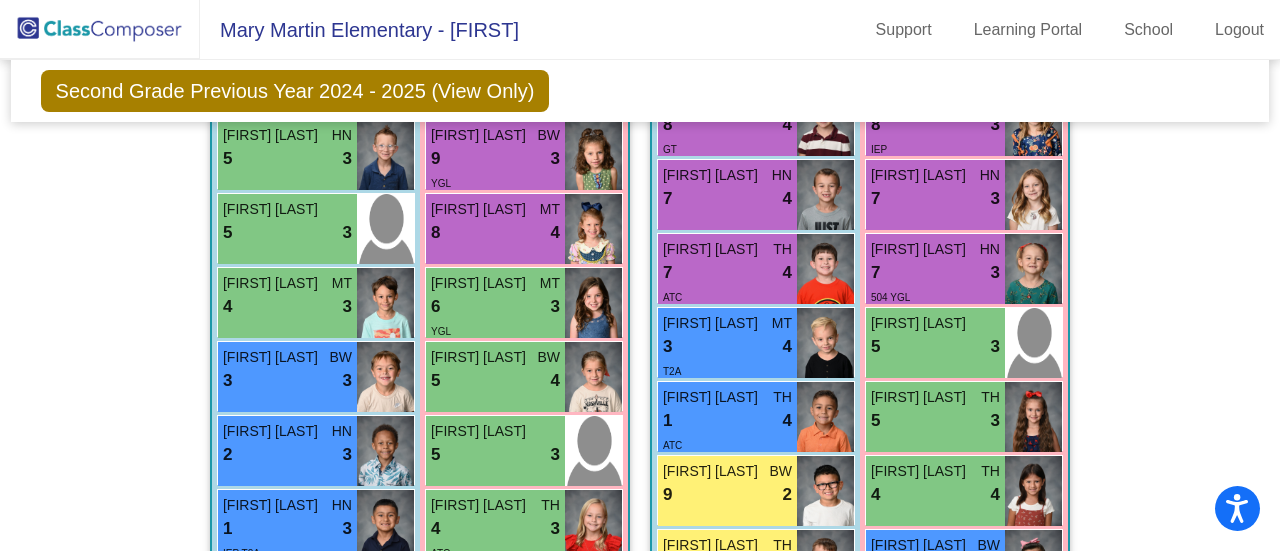 scroll, scrollTop: 574, scrollLeft: 0, axis: vertical 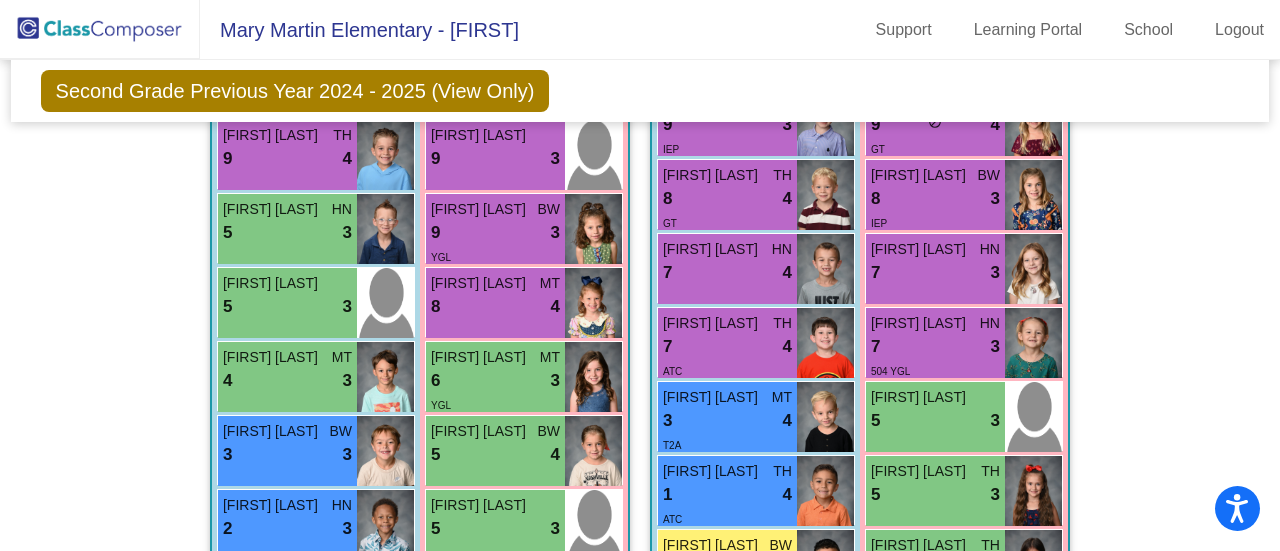 click on "Hallway   - Hallway Class  picture_as_pdf  Add Student  First Name Last Name Student Id  (Recommended)   Boy  Girl  Non Binary Add Close  Boys : 1  [FIRST] [LAST] lock do_not_disturb_alt 4 IEP [FIRST] [LAST] TH 9 lock do_not_disturb_alt 4 [FIRST] [LAST] HN 5 lock do_not_disturb_alt 3 [FIRST] [LAST] 5 lock do_not_disturb_alt 3 [FIRST] [LAST] MT 4 lock do_not_disturb_alt 3 [FIRST] [LAST] BW 3 lock do_not_disturb_alt 3 [FIRST] [LAST] HN 2 lock do_not_disturb_alt 3 [FIRST] [LAST] HN 1 lock do_not_disturb_alt 3 IEP T2A [FIRST] [LAST] HN 8 lock do_not_disturb_alt 2 504 [FIRST] [LAST] MT 4 lock do_not_disturb_alt 2 Girls: 9 [FIRST] [LAST] HN 9 lock do_not_disturb_alt 4 GT [FIRST] [LAST] 9 lock do_not_disturb_alt 3 [FIRST] [LAST] BW 9 lock do_not_disturb_alt 3 YGL [FIRST] [LAST] MT 8 lock 4 [FIRST] [LAST]" 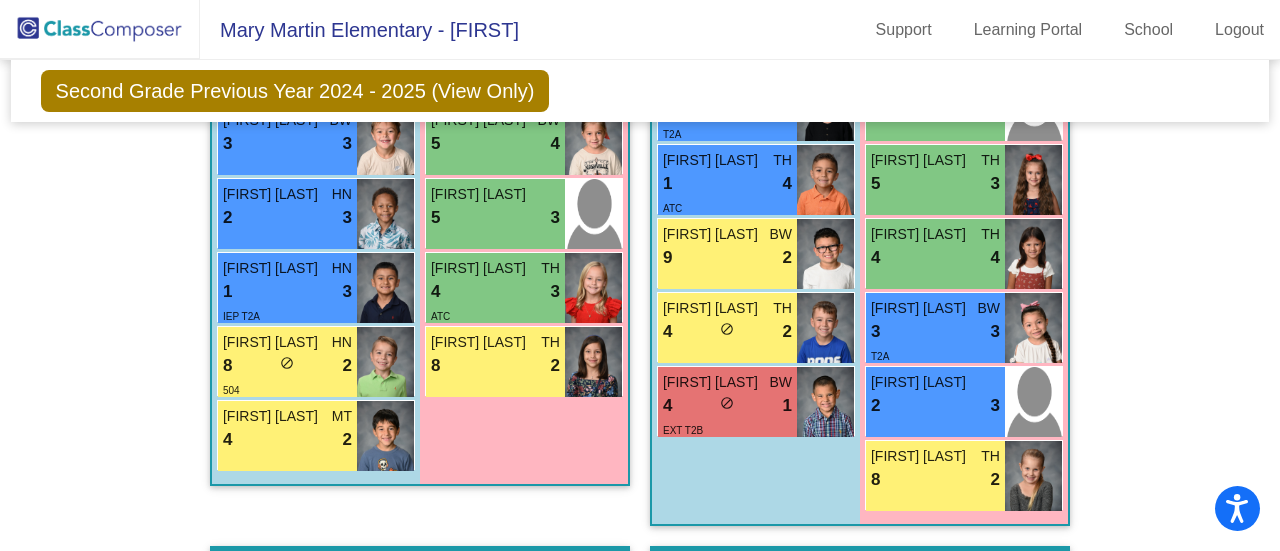 scroll, scrollTop: 912, scrollLeft: 0, axis: vertical 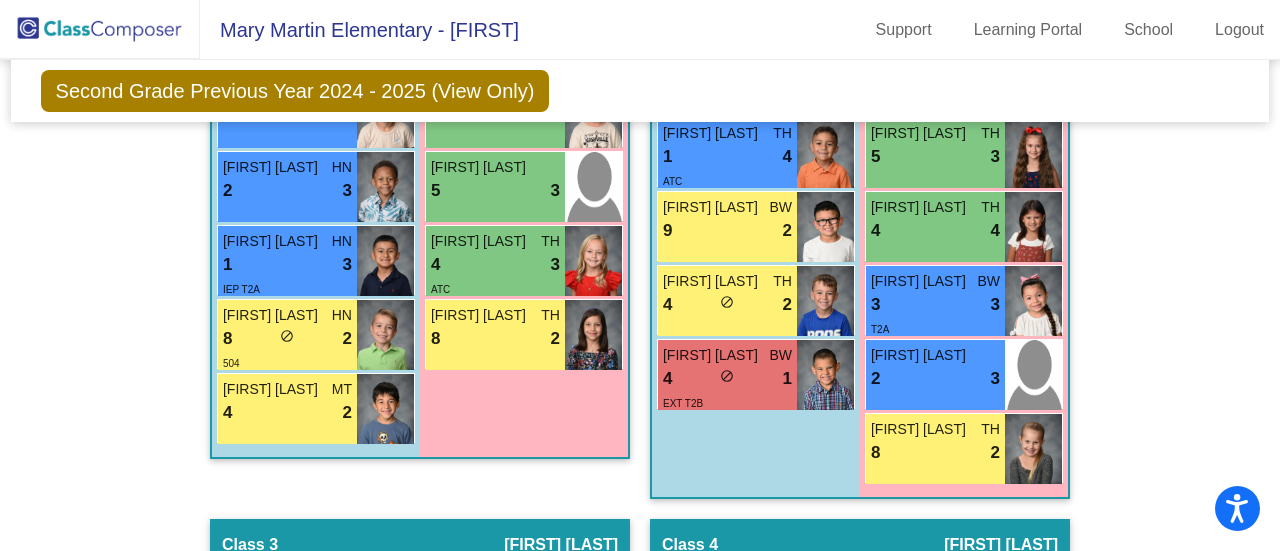 click on "Hallway   - Hallway Class  picture_as_pdf  Add Student  First Name Last Name Student Id  (Recommended)   Boy  Girl  Non Binary Add Close  Boys : 1  [FIRST] [LAST] lock do_not_disturb_alt 4 IEP [FIRST] [LAST] TH 9 lock do_not_disturb_alt 4 [FIRST] [LAST] HN 5 lock do_not_disturb_alt 3 [FIRST] [LAST] 5 lock do_not_disturb_alt 3 [FIRST] [LAST] MT 4 lock do_not_disturb_alt 3 [FIRST] [LAST] BW 3 lock do_not_disturb_alt 3 [FIRST] [LAST] HN 2 lock do_not_disturb_alt 3 [FIRST] [LAST] HN 1 lock do_not_disturb_alt 3 IEP T2A [FIRST] [LAST] HN 8 lock do_not_disturb_alt 2 504 [FIRST] [LAST] MT 4 lock do_not_disturb_alt 2 Girls: 9 [FIRST] [LAST] HN 9 lock do_not_disturb_alt 4 GT [FIRST] [LAST] 9 lock do_not_disturb_alt 3 [FIRST] [LAST] BW 9 lock do_not_disturb_alt 3 YGL [FIRST] [LAST] MT 8 lock 4 [FIRST] [LAST]" 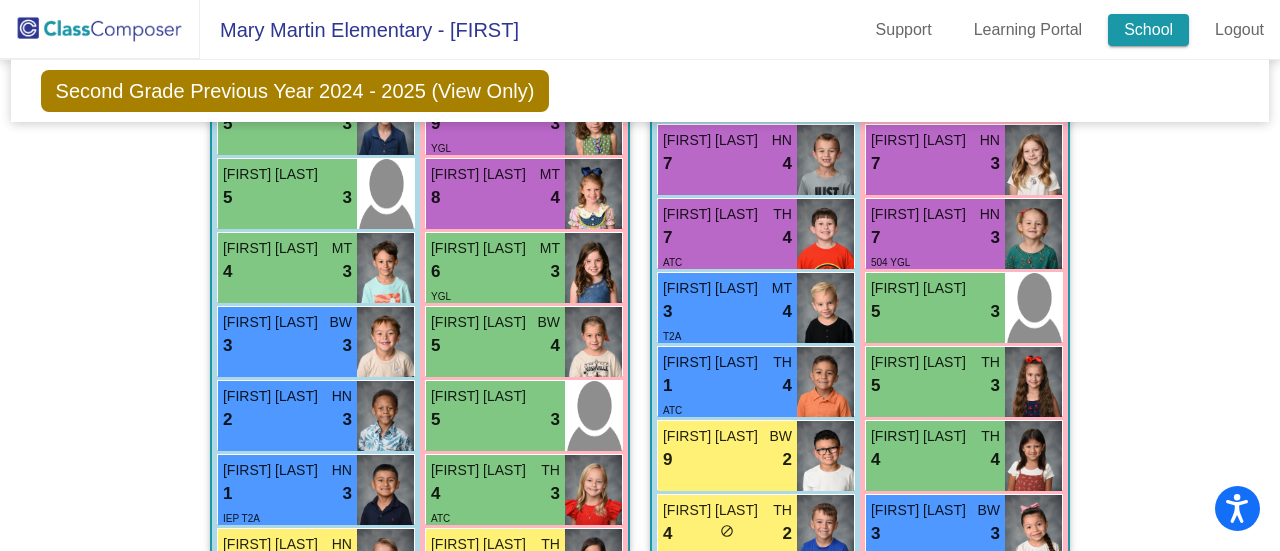 scroll, scrollTop: 694, scrollLeft: 0, axis: vertical 